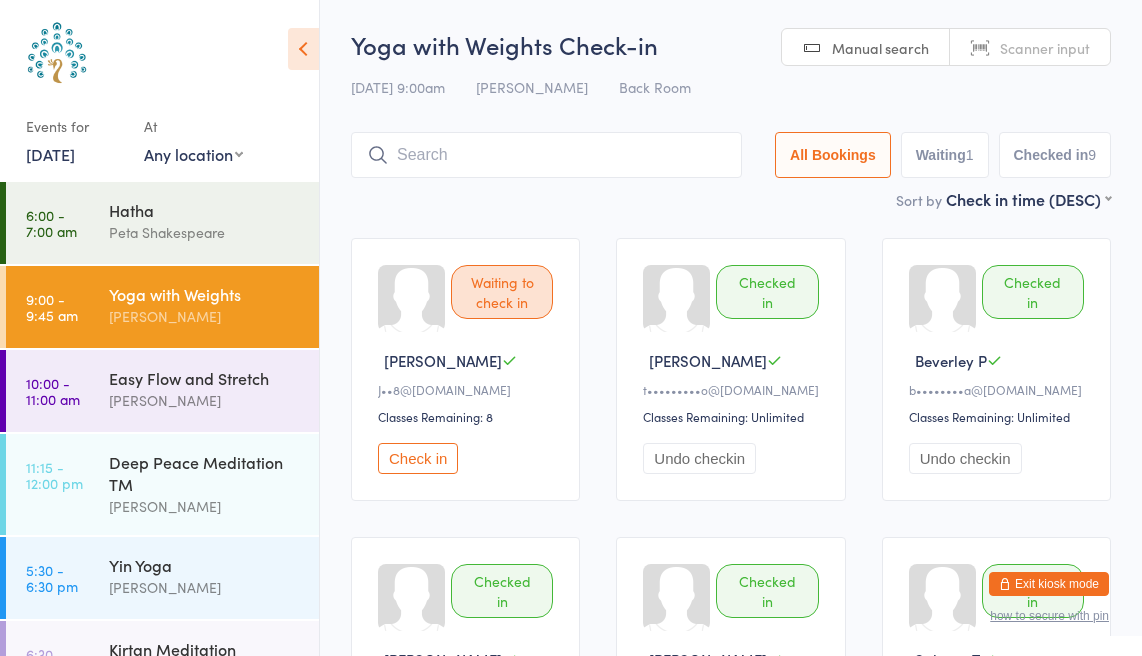 scroll, scrollTop: 0, scrollLeft: 0, axis: both 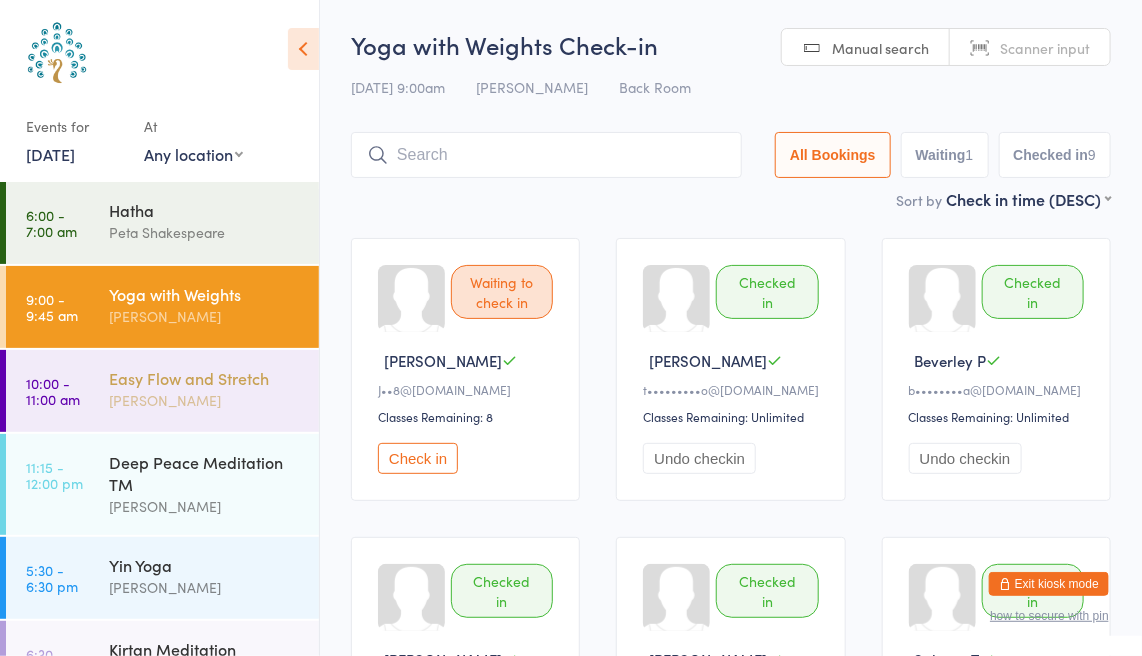 click on "Easy Flow and Stretch" at bounding box center (205, 378) 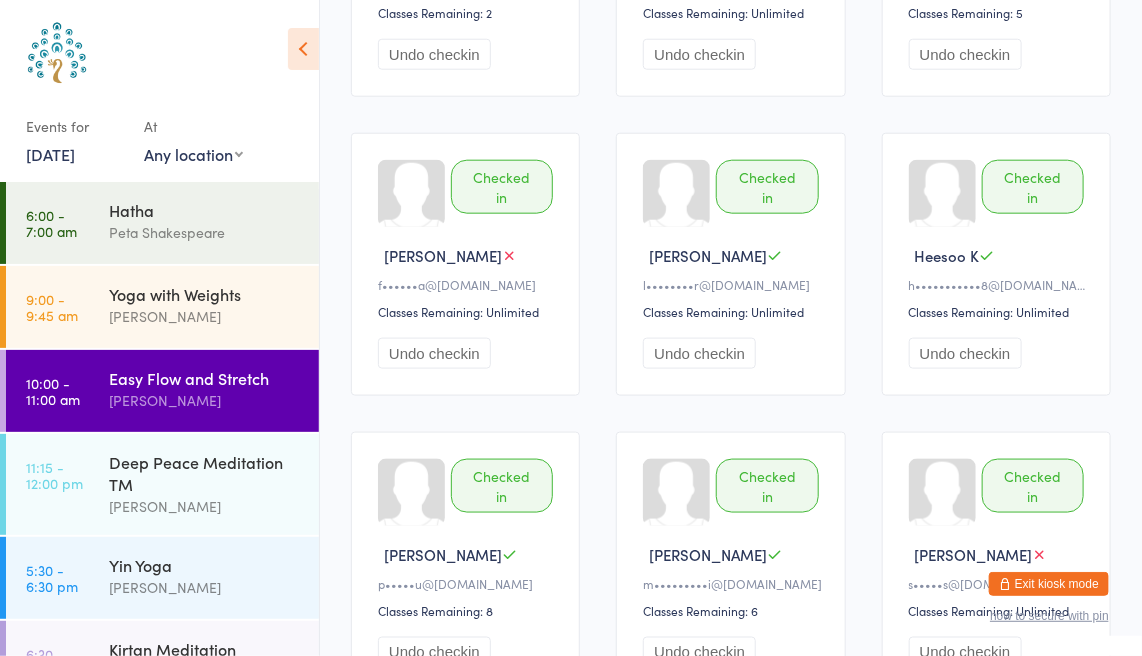 scroll, scrollTop: 707, scrollLeft: 0, axis: vertical 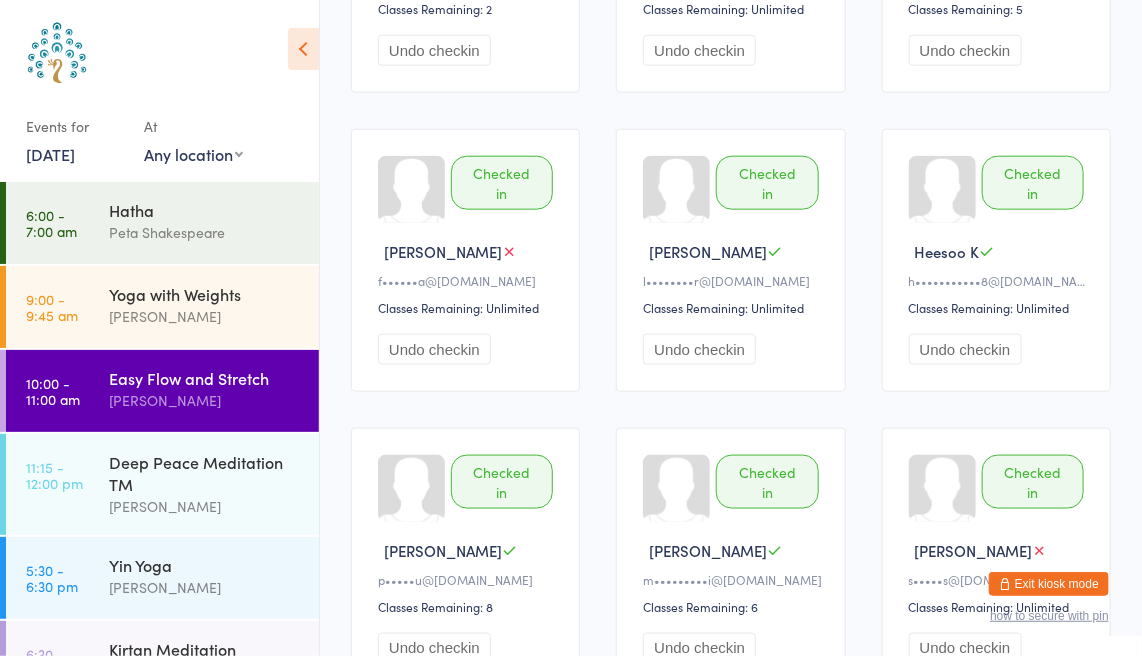 click on "Checked in" at bounding box center (502, 482) 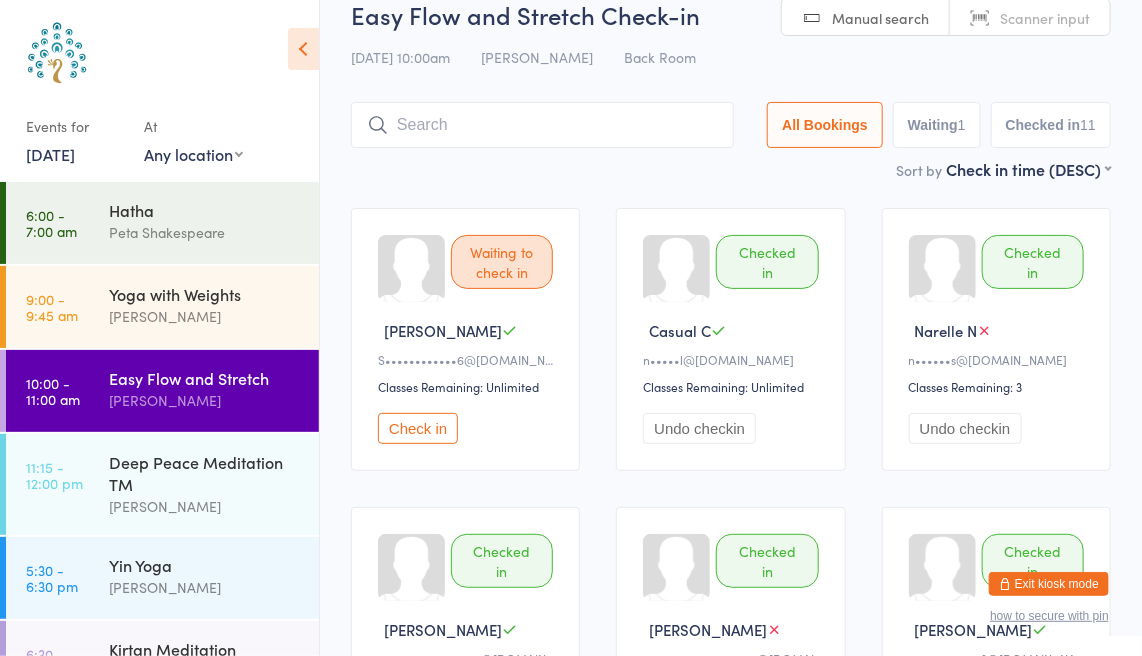 scroll, scrollTop: 0, scrollLeft: 0, axis: both 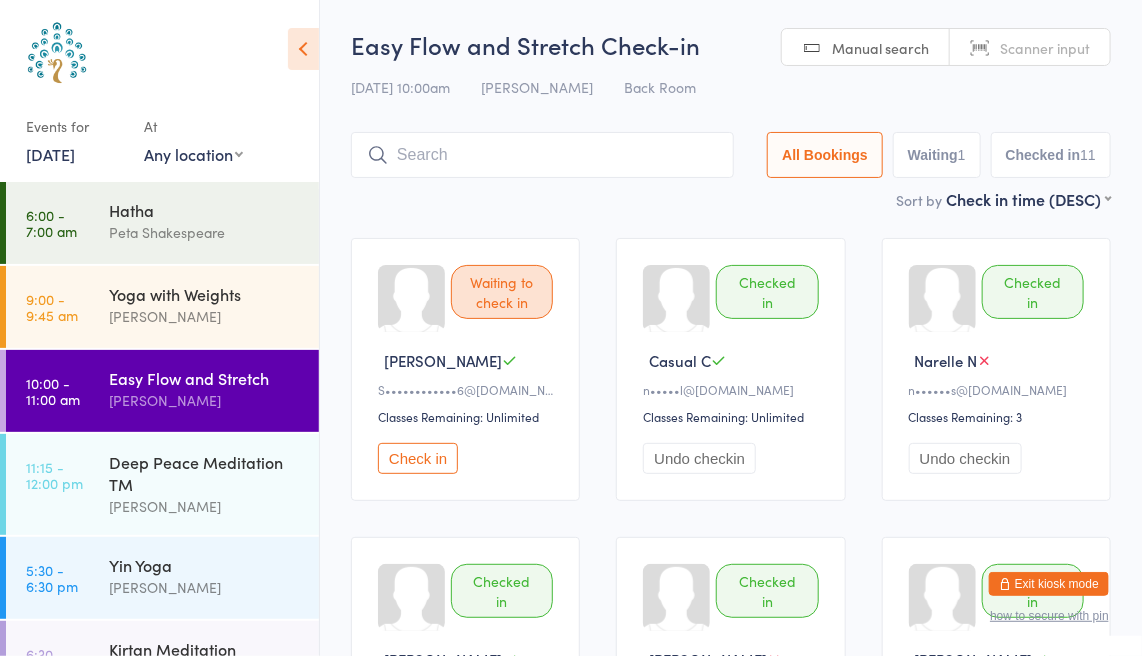 click on "Waiting to check in [PERSON_NAME]••••••••••••6@[DOMAIN_NAME] Classes Remaining: Unlimited   Check in Checked in Casual C  n•••••l@[DOMAIN_NAME] Classes Remaining: Unlimited   Undo checkin Checked in Narelle N  n••••••s@[DOMAIN_NAME] Classes Remaining: 3    Undo checkin Checked in [PERSON_NAME] s  a•••••••••••••••z@[DOMAIN_NAME] Classes Remaining: 2    Undo checkin Checked in [PERSON_NAME] C  e•••••••••••••••••s@[DOMAIN_NAME] Classes Remaining: Unlimited   Undo checkin Checked in [PERSON_NAME] G  n•••••••••••3@[DOMAIN_NAME] Classes Remaining: 5    Undo checkin Checked in [PERSON_NAME] P  f••••••a@[DOMAIN_NAME] Classes Remaining: Unlimited   Undo checkin Checked in [PERSON_NAME] B  l••••••••r@[DOMAIN_NAME] Classes Remaining: Unlimited   Undo checkin Checked in Heesoo K  h•••••••••••8@[DOMAIN_NAME] Classes Remaining: Unlimited   Undo checkin Checked in [PERSON_NAME] m  p•••••u@[DOMAIN_NAME]" at bounding box center [731, 818] 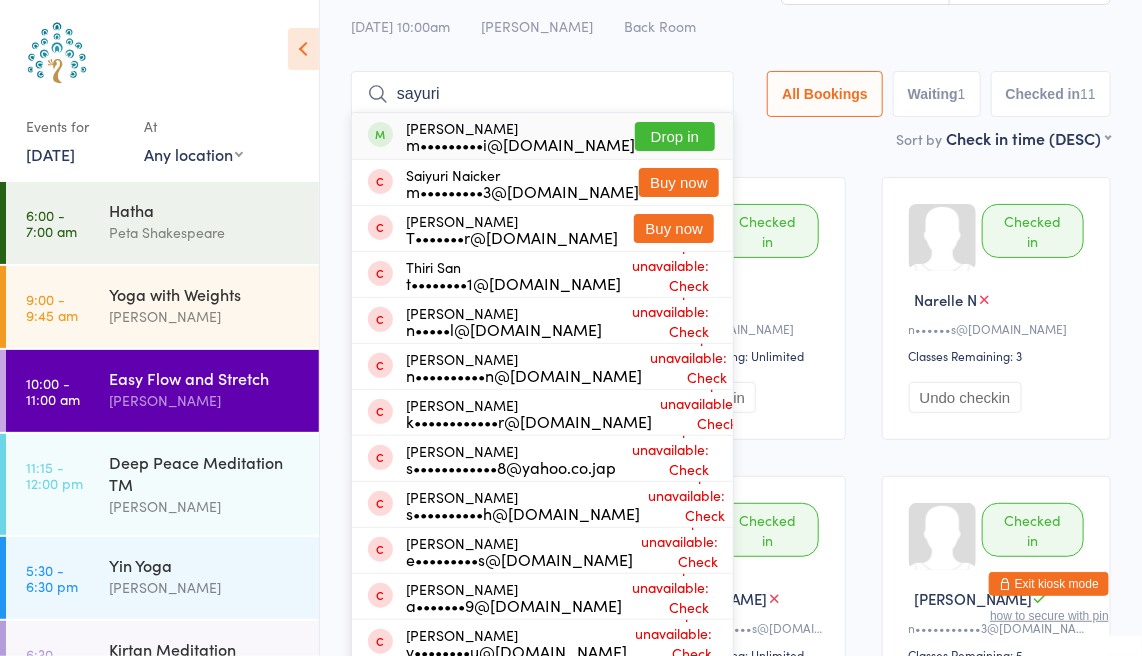 type on "sayuri" 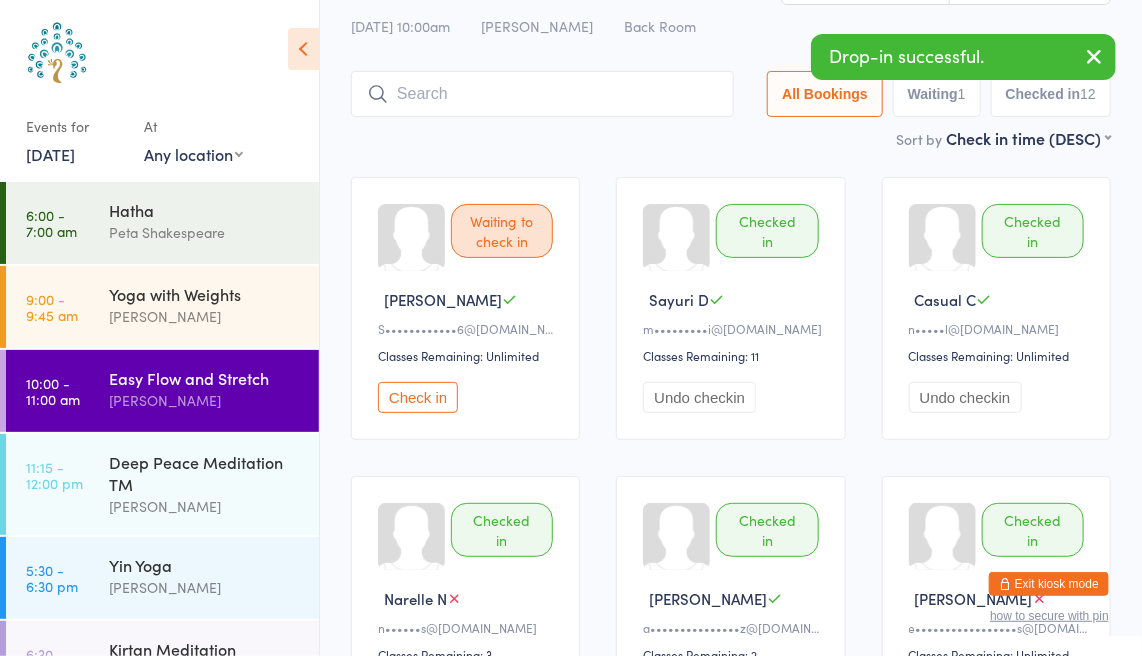 click at bounding box center (1094, 56) 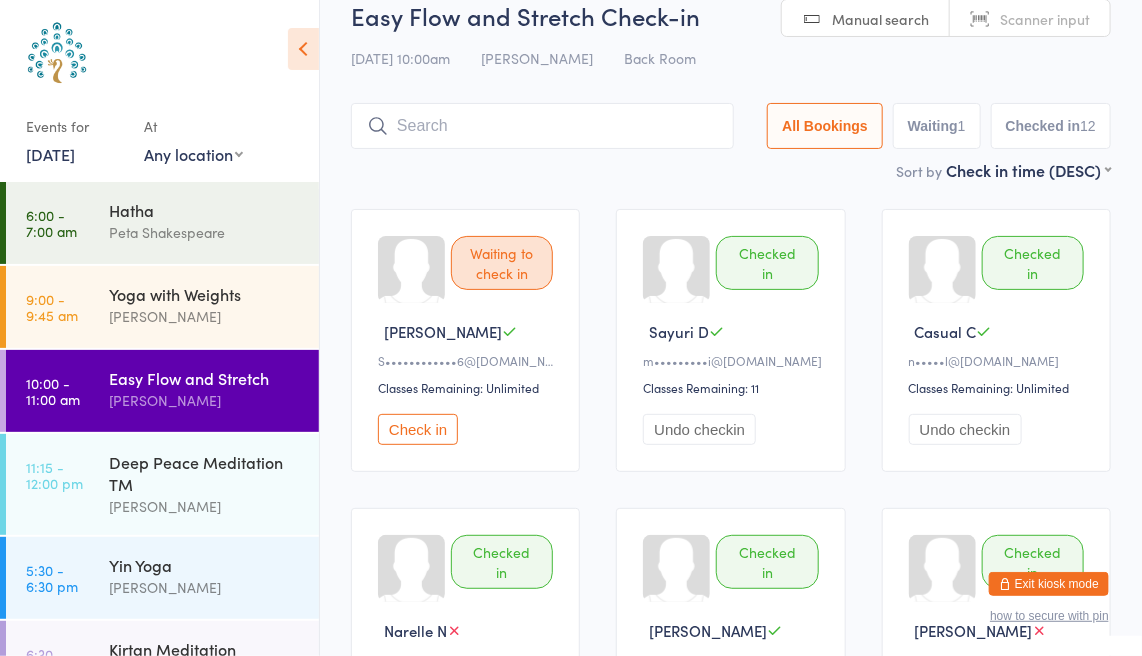 scroll, scrollTop: 0, scrollLeft: 0, axis: both 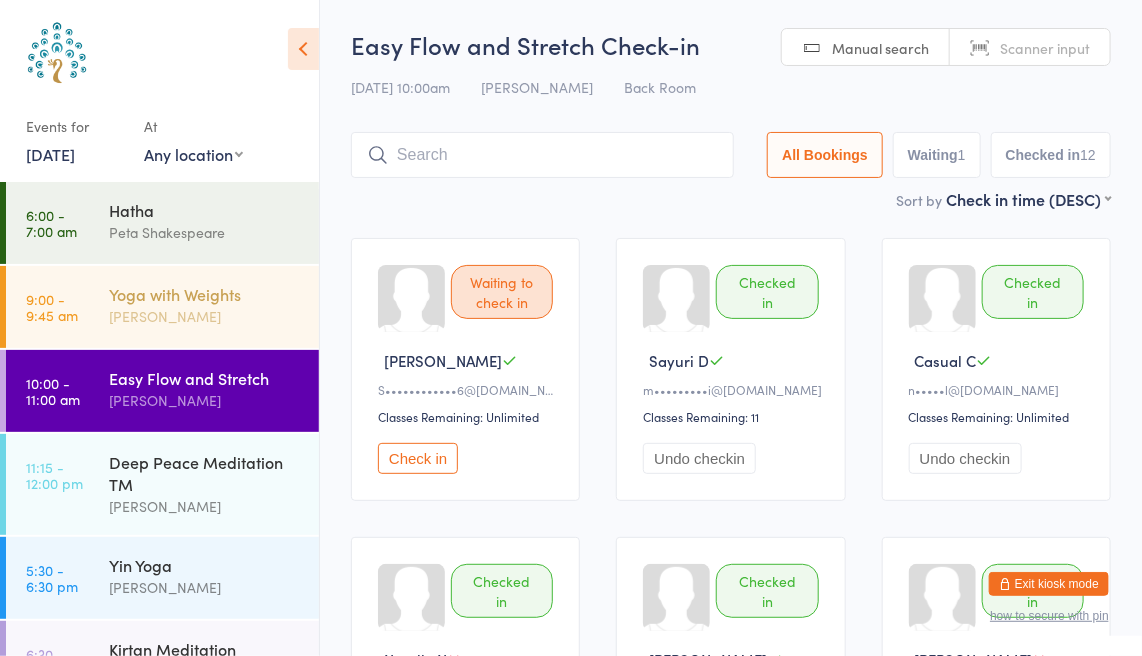 click on "[PERSON_NAME]" at bounding box center (205, 316) 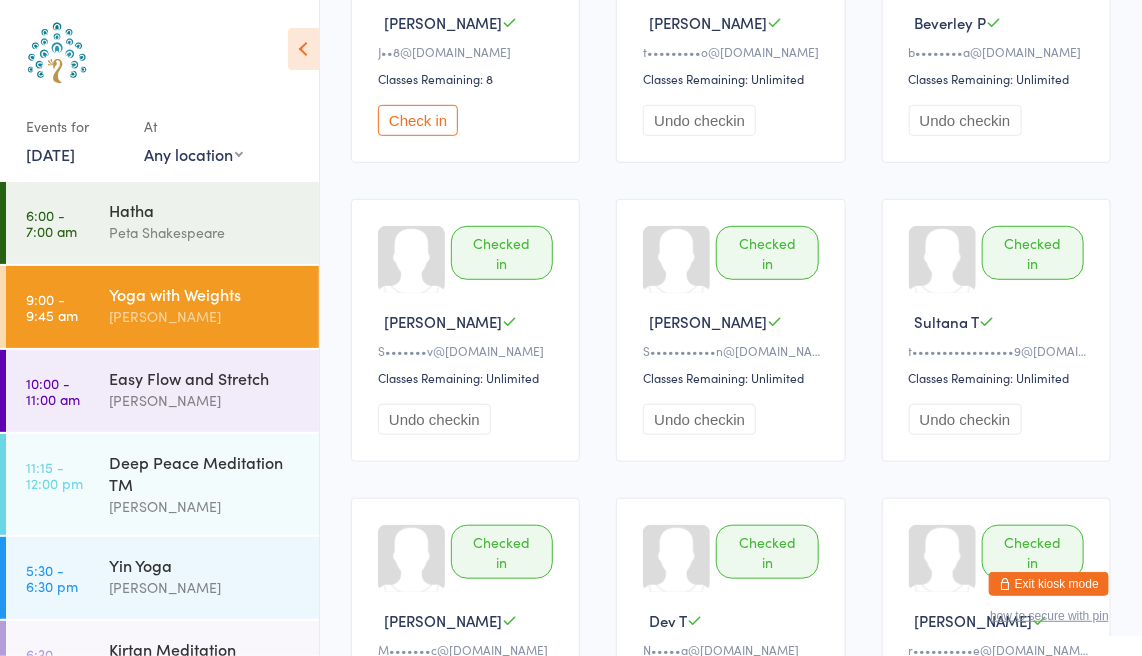 scroll, scrollTop: 0, scrollLeft: 0, axis: both 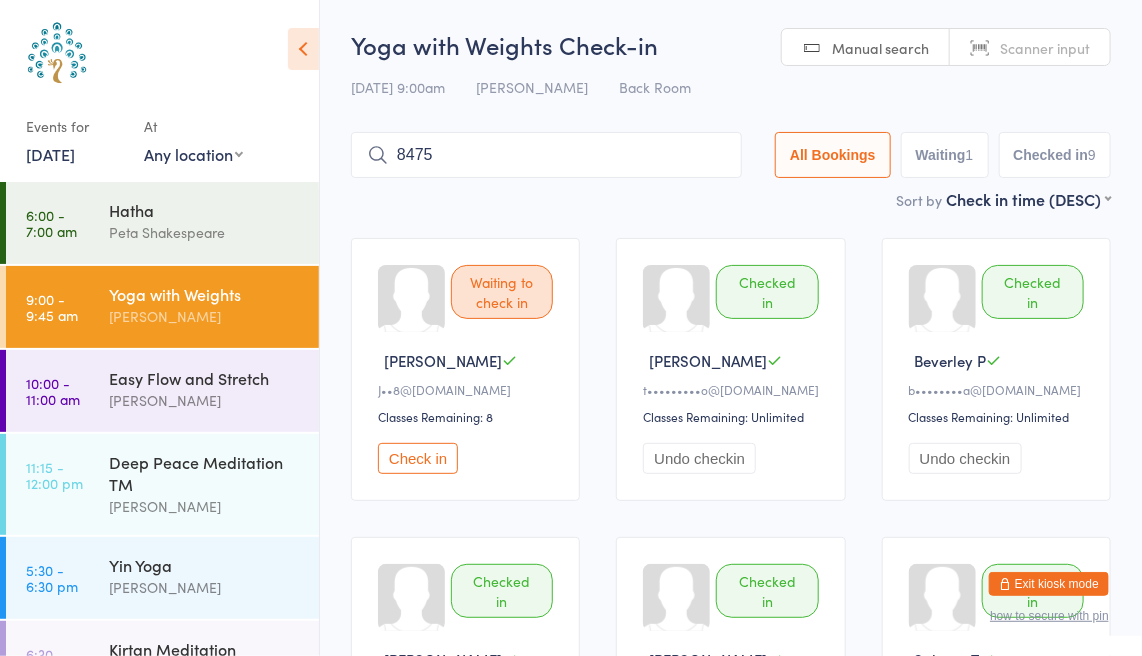 type on "8475" 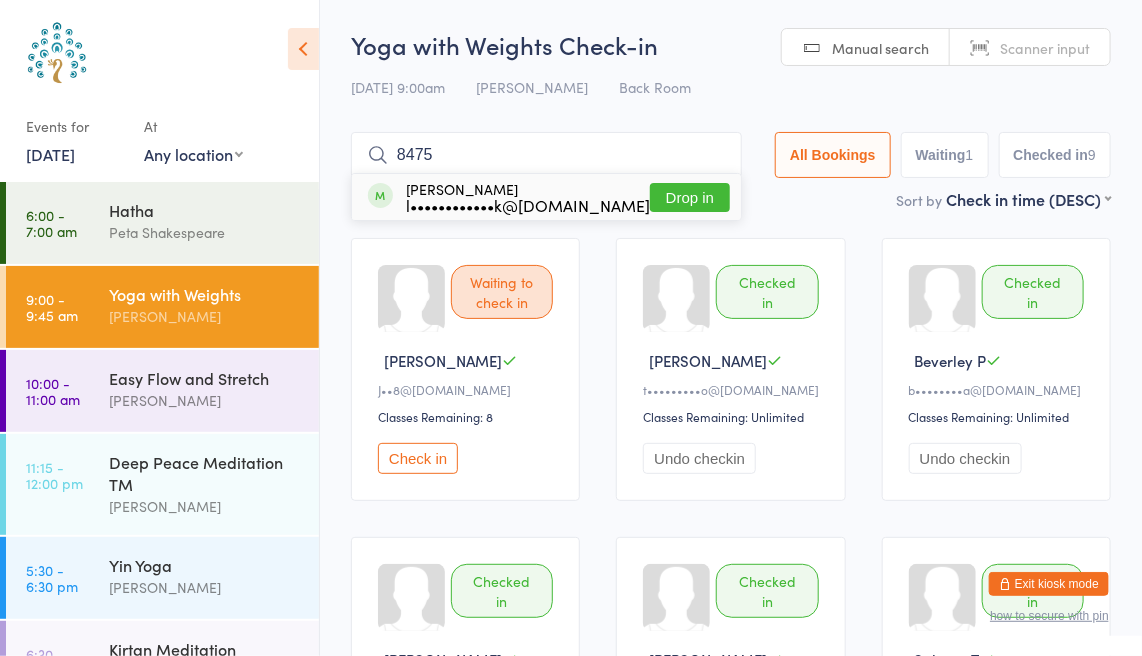 click on "Drop in" at bounding box center [690, 197] 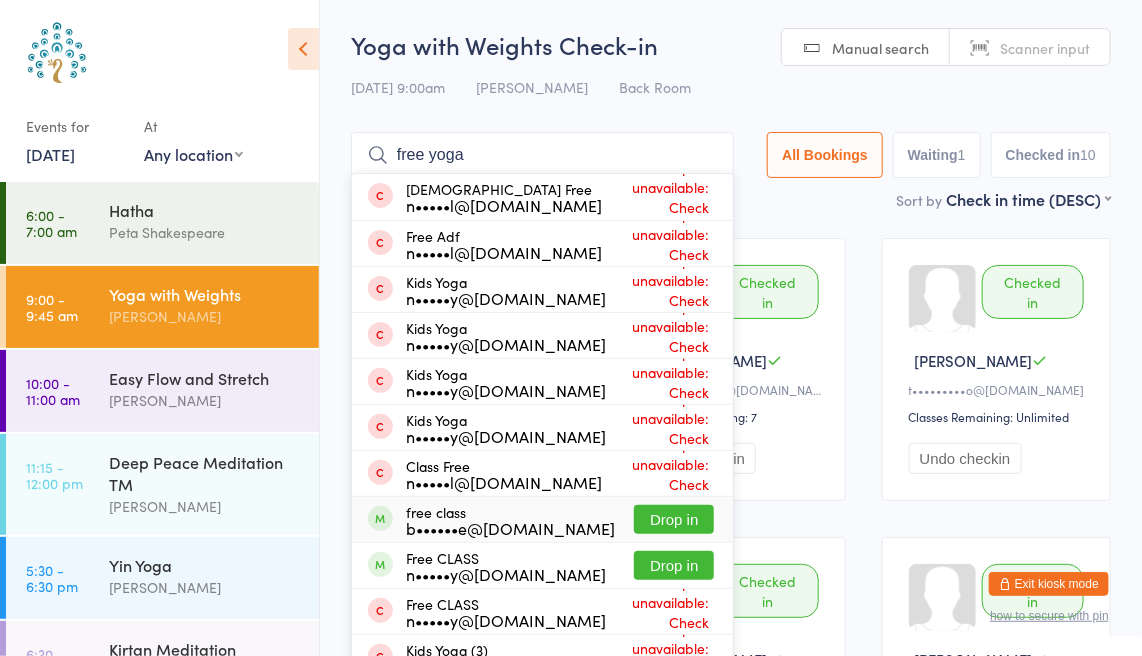 type on "free yoga" 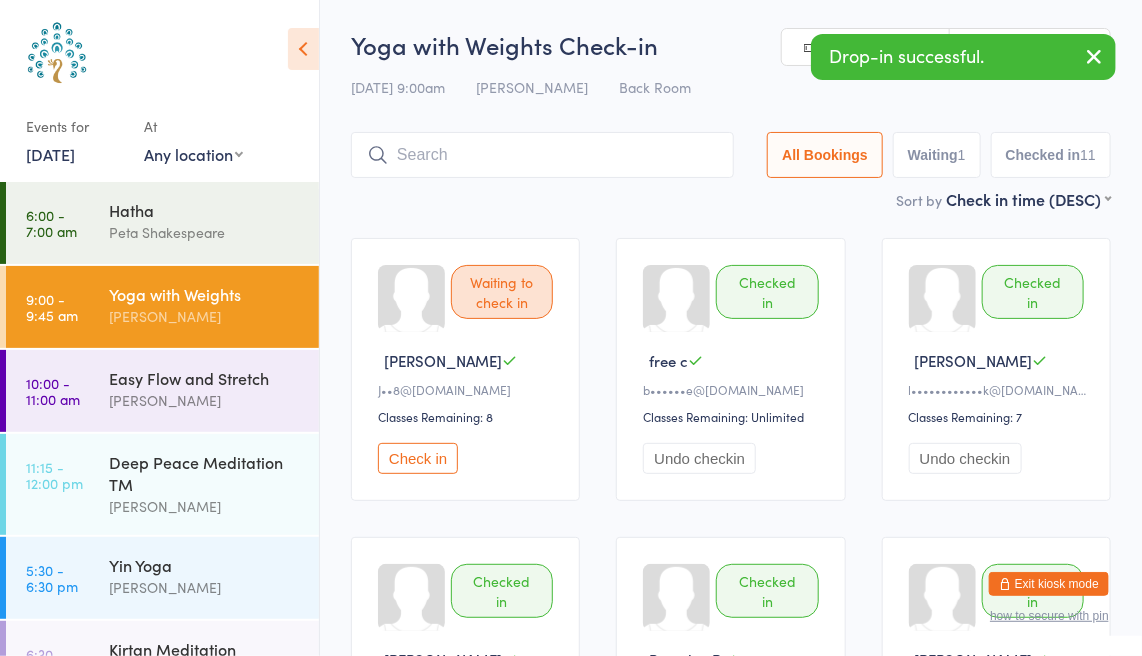 click on "Undo checkin" at bounding box center [699, 458] 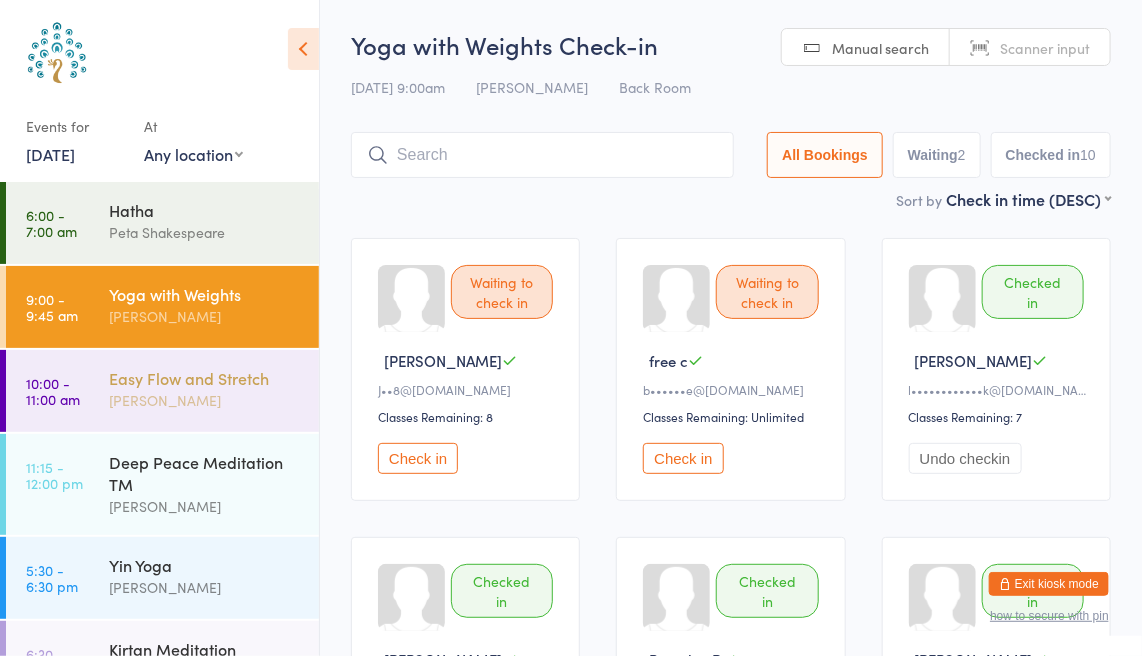 click on "[PERSON_NAME]" at bounding box center [205, 400] 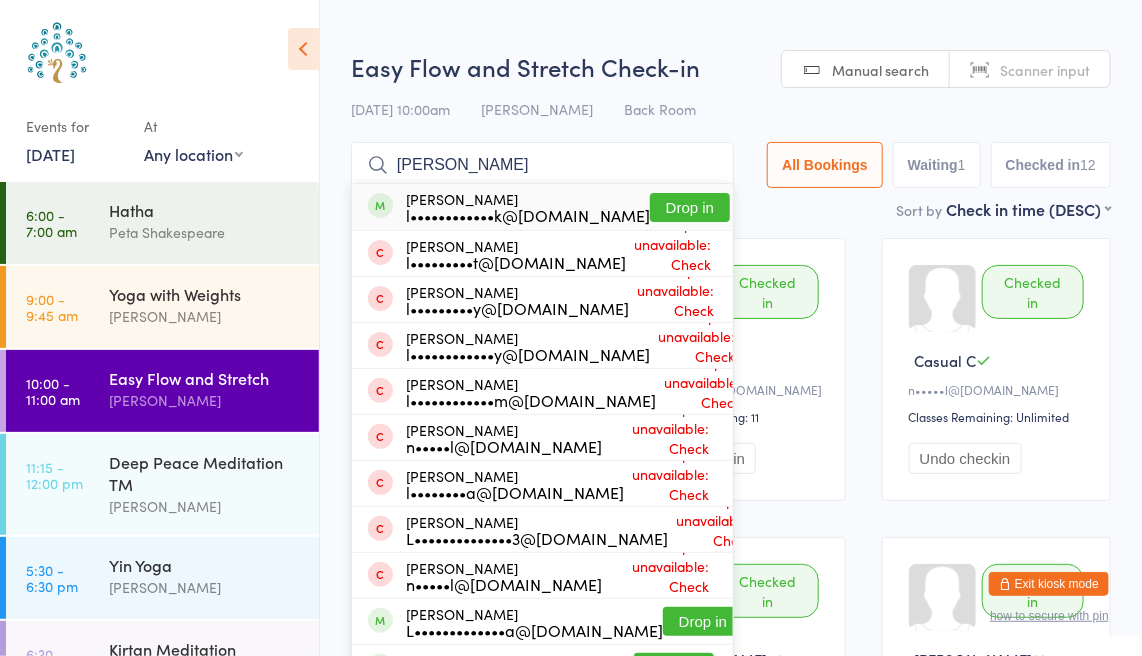 type on "[PERSON_NAME]" 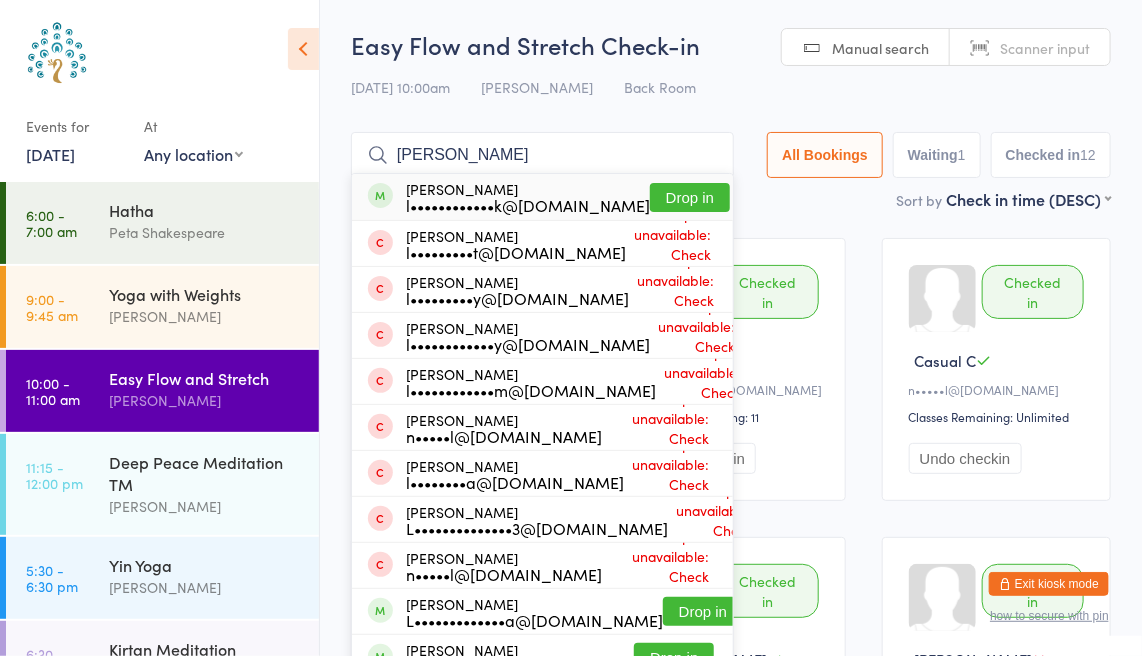 click on "Drop in" at bounding box center (690, 197) 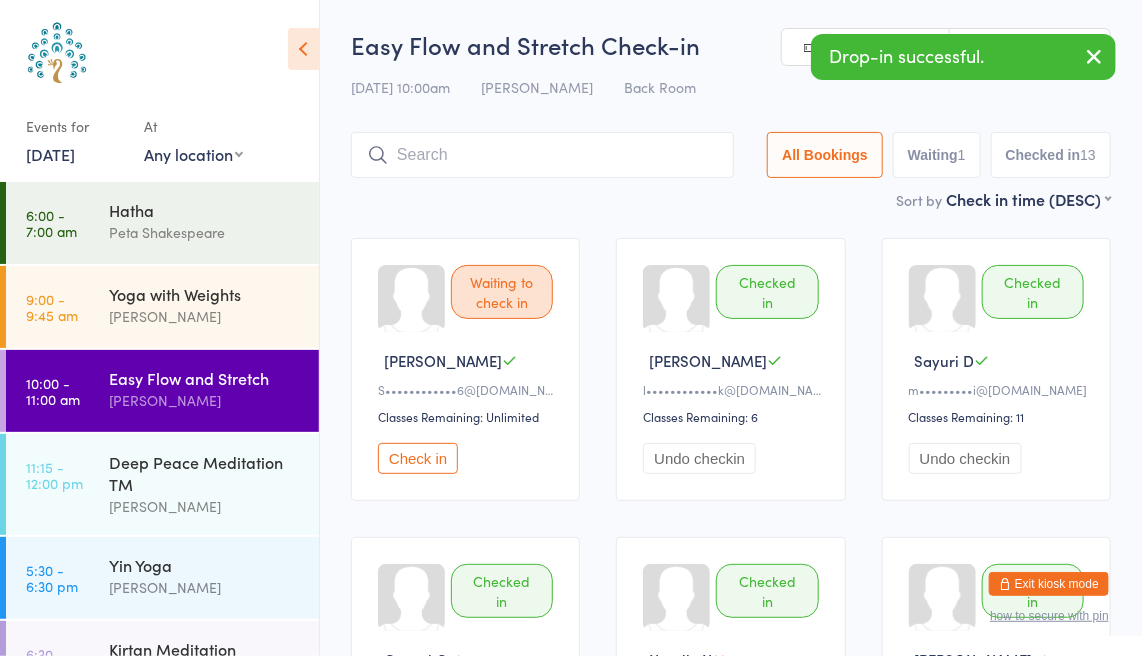 click on "[DATE] 10:00am  [PERSON_NAME]  Back Room" at bounding box center [731, 87] 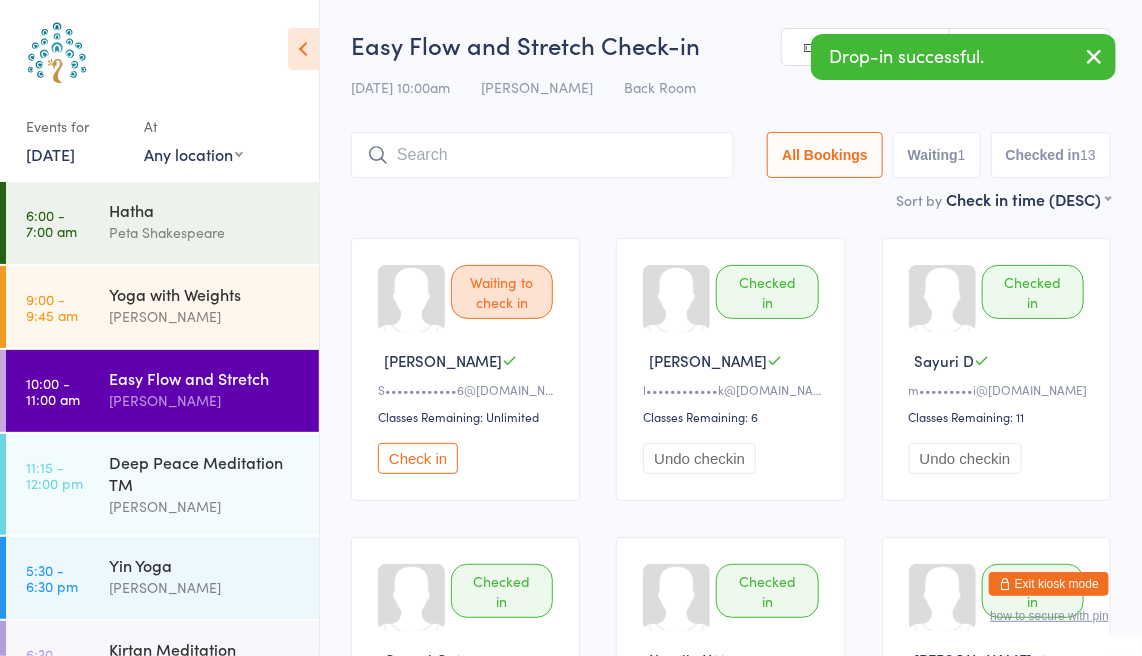 click at bounding box center (1094, 56) 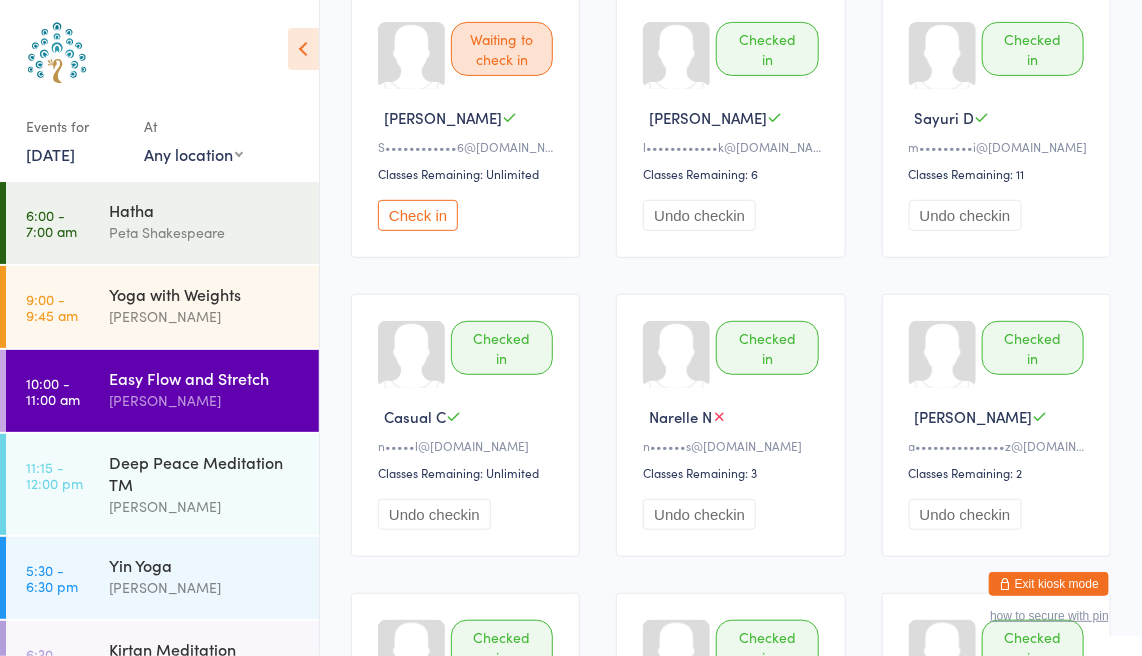 scroll, scrollTop: 0, scrollLeft: 0, axis: both 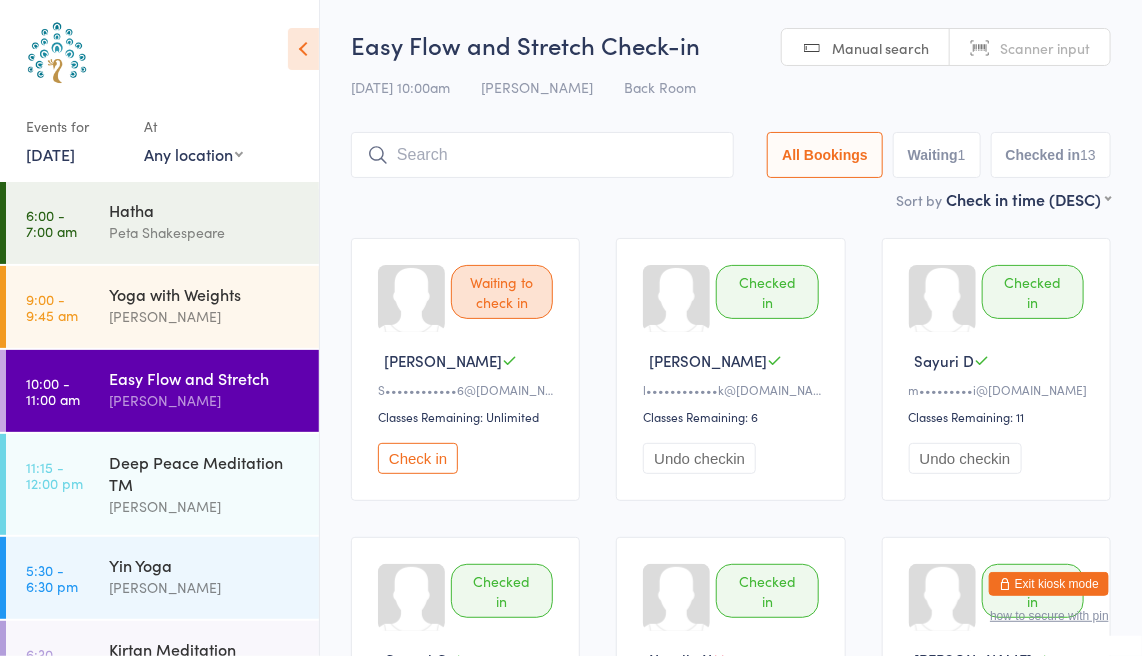click at bounding box center (542, 155) 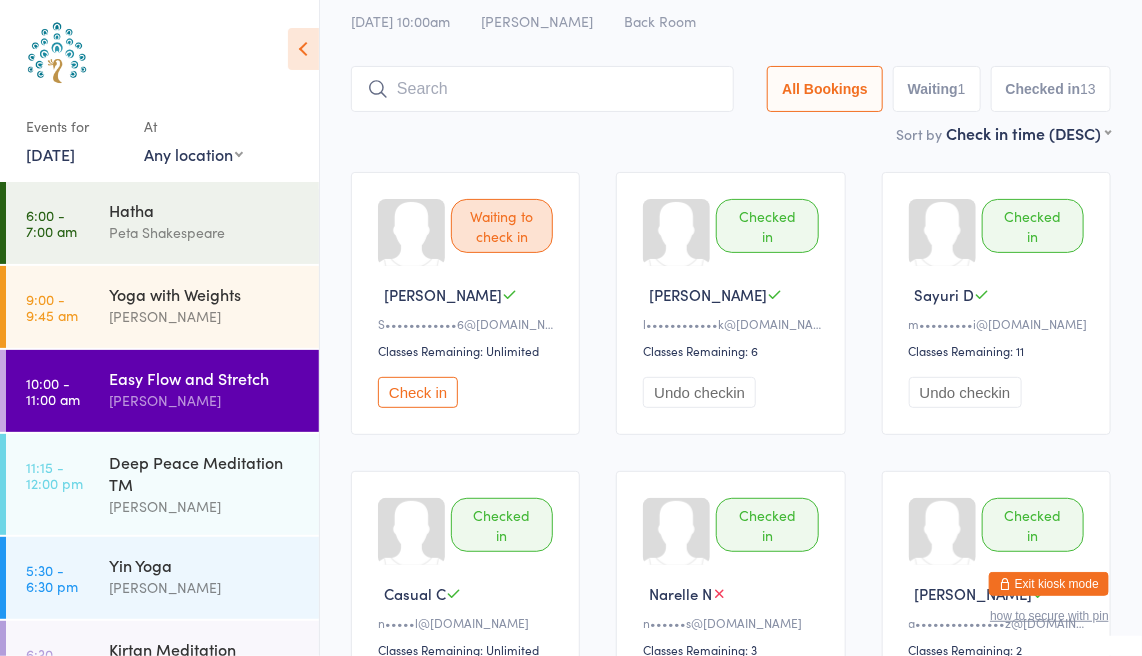 scroll, scrollTop: 64, scrollLeft: 0, axis: vertical 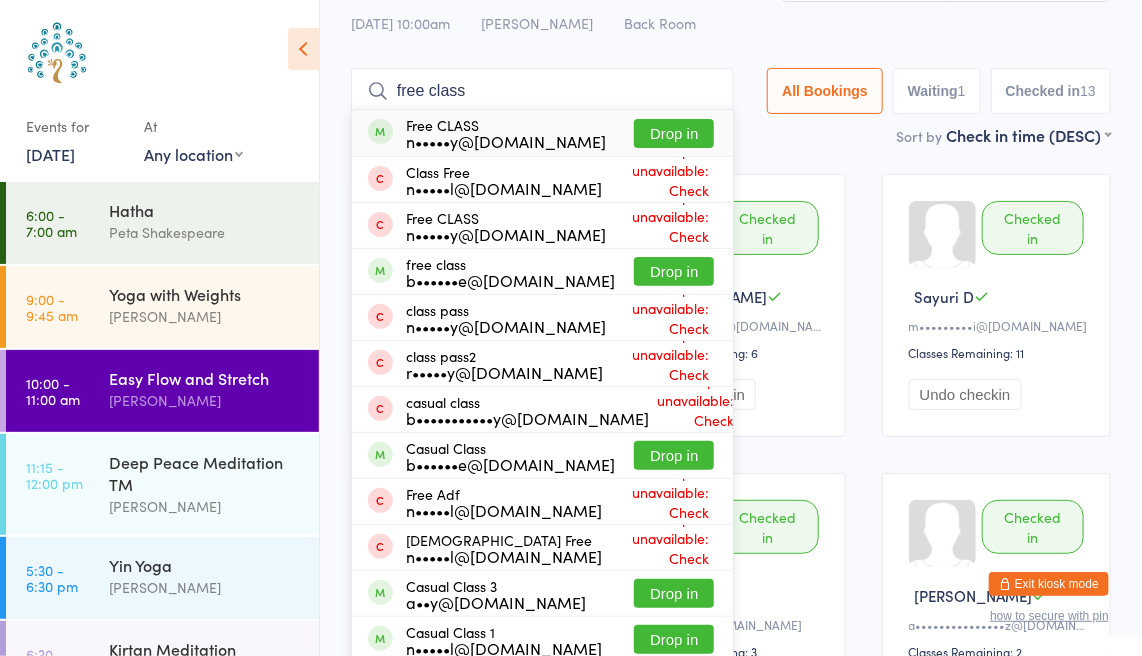type on "free class" 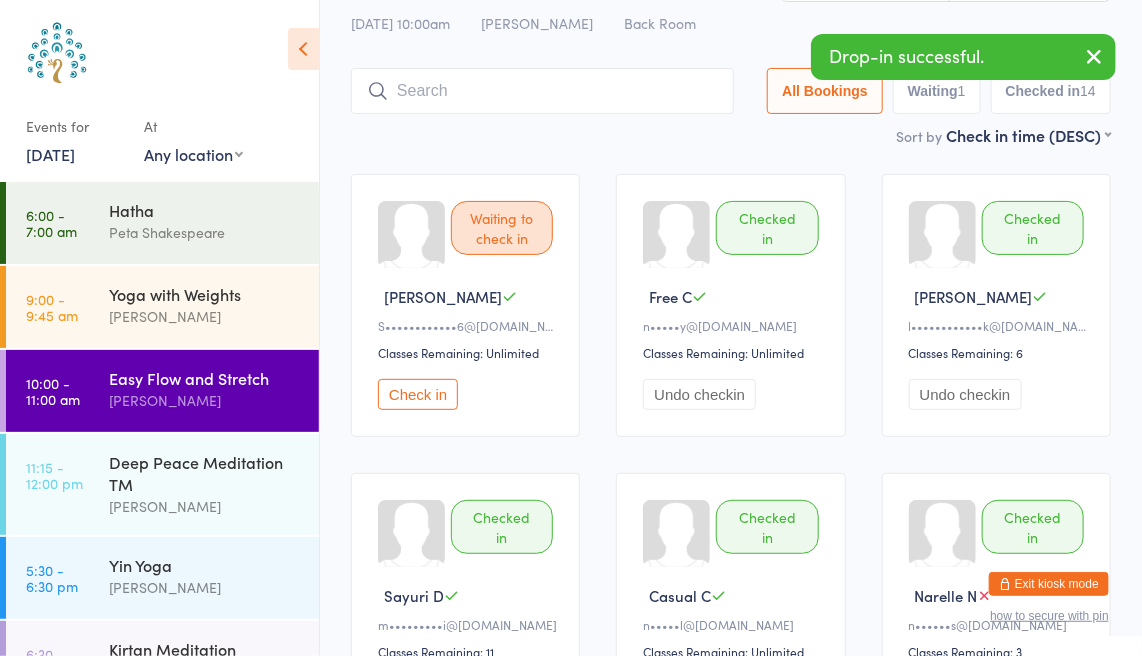 click at bounding box center [1094, 56] 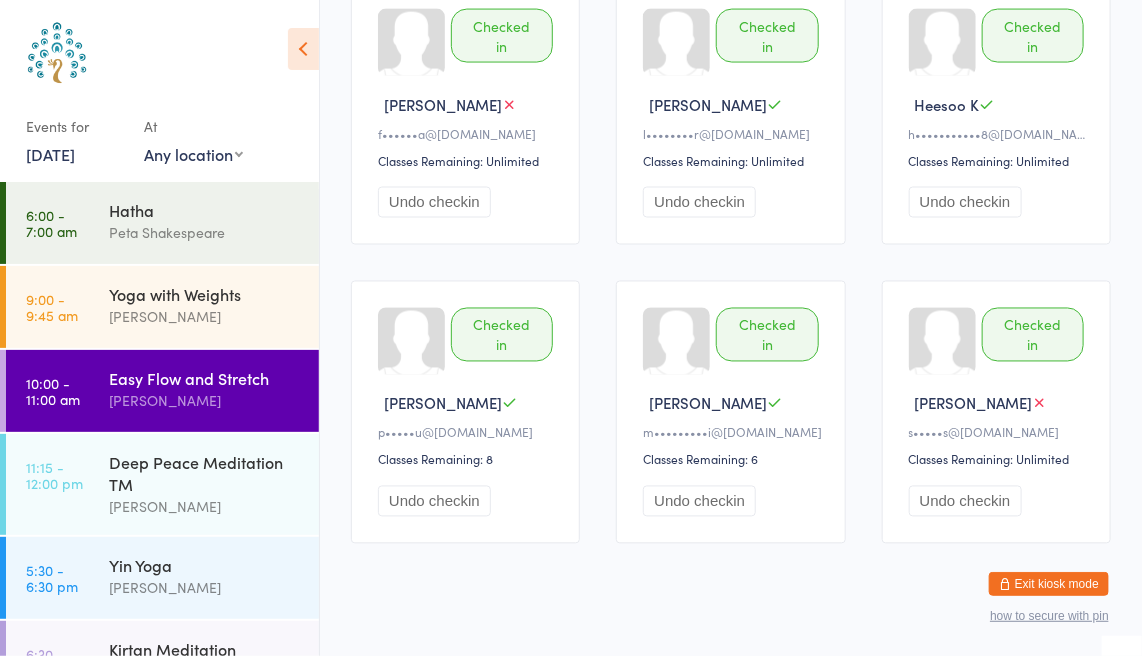 scroll, scrollTop: 933, scrollLeft: 0, axis: vertical 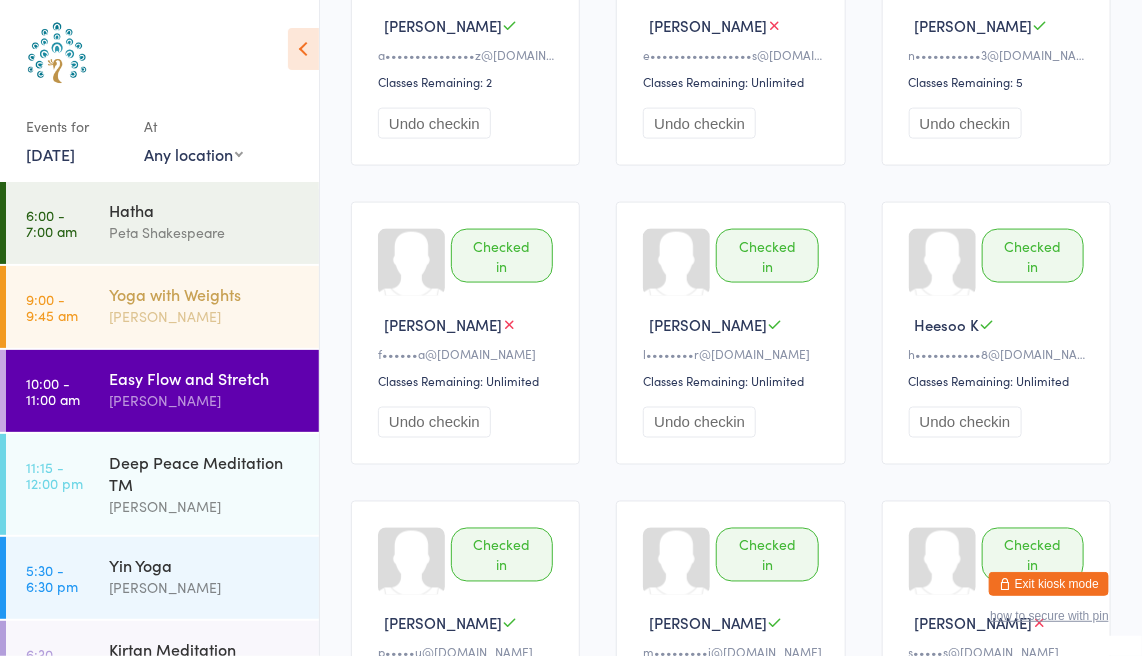 click on "Yoga with Weights" at bounding box center (205, 294) 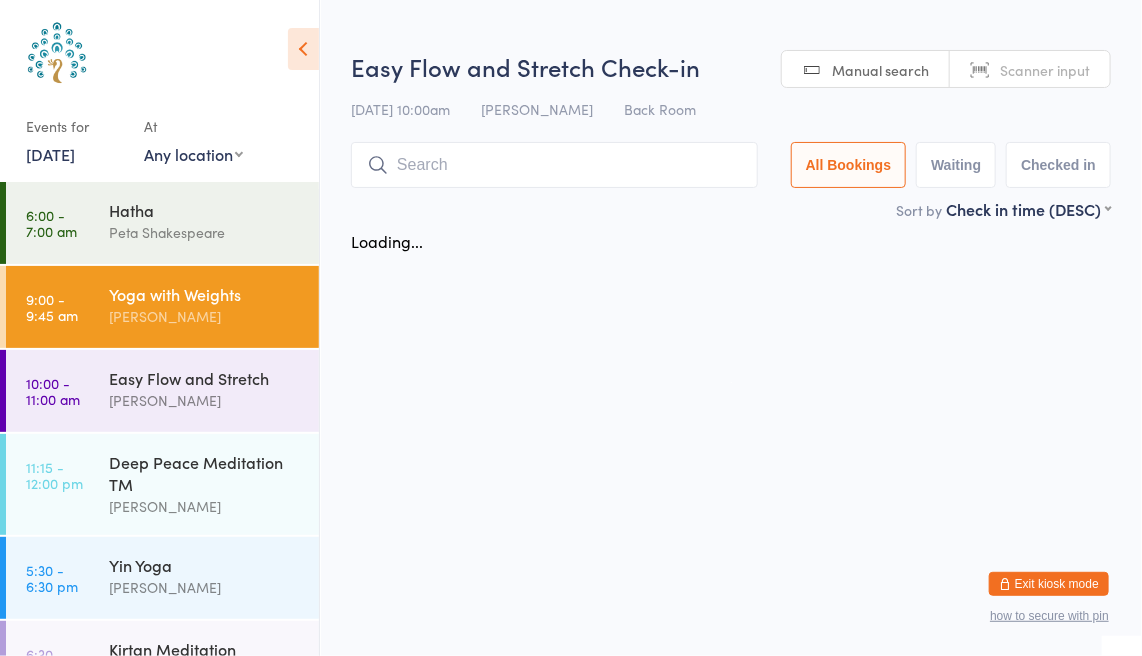 scroll, scrollTop: 0, scrollLeft: 0, axis: both 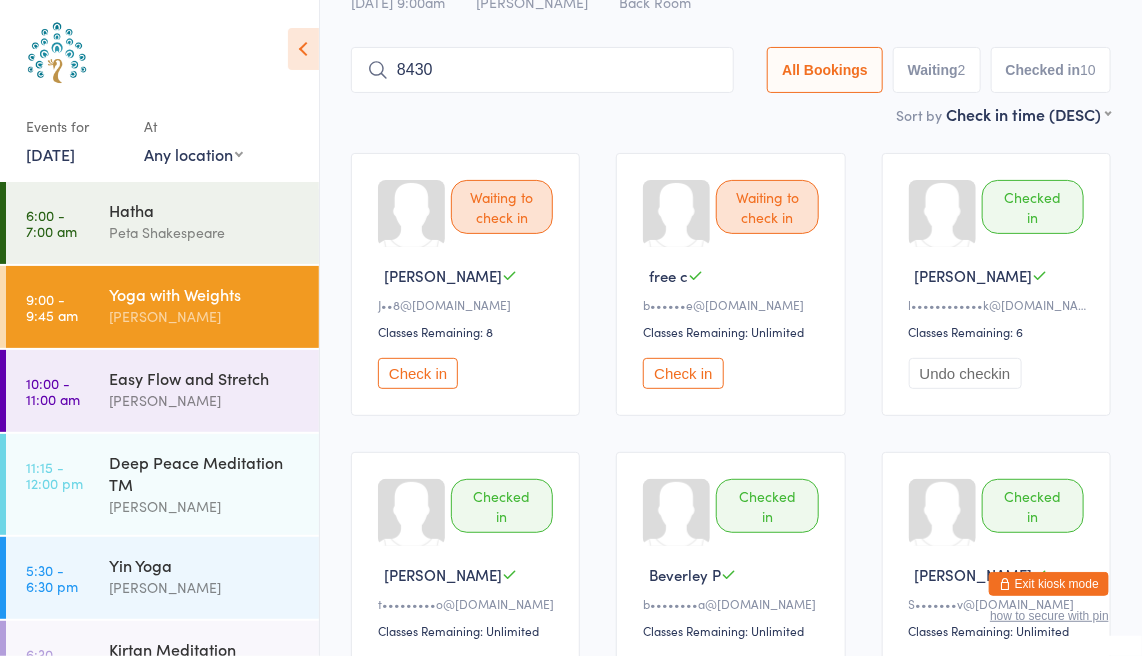 type on "8430" 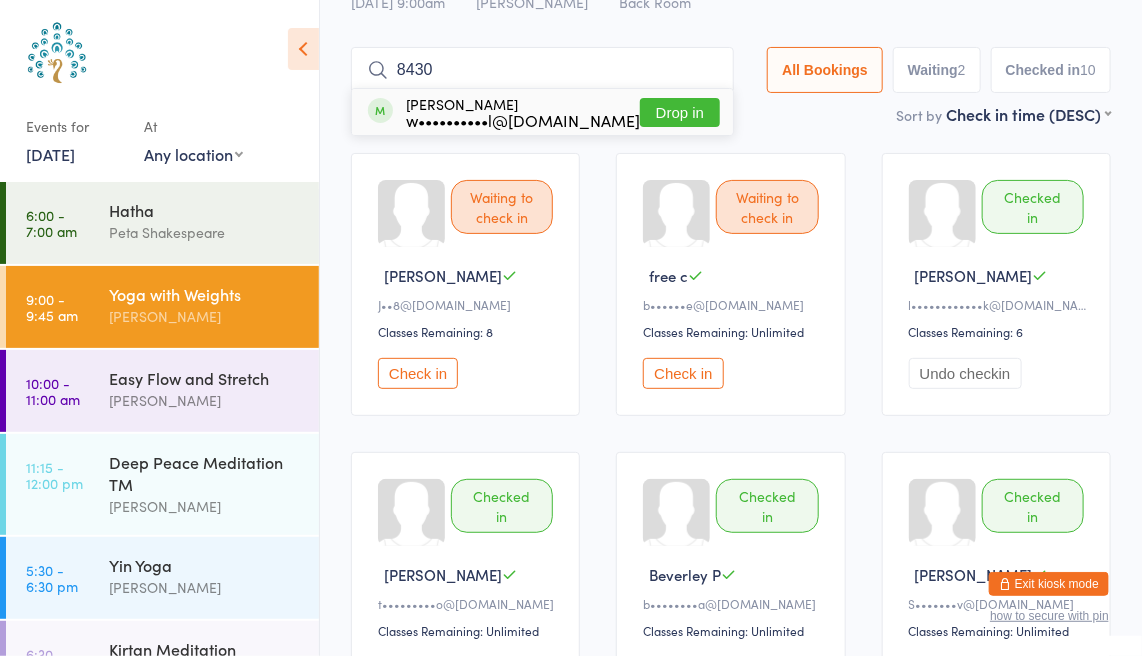 click on "Drop in" at bounding box center [680, 112] 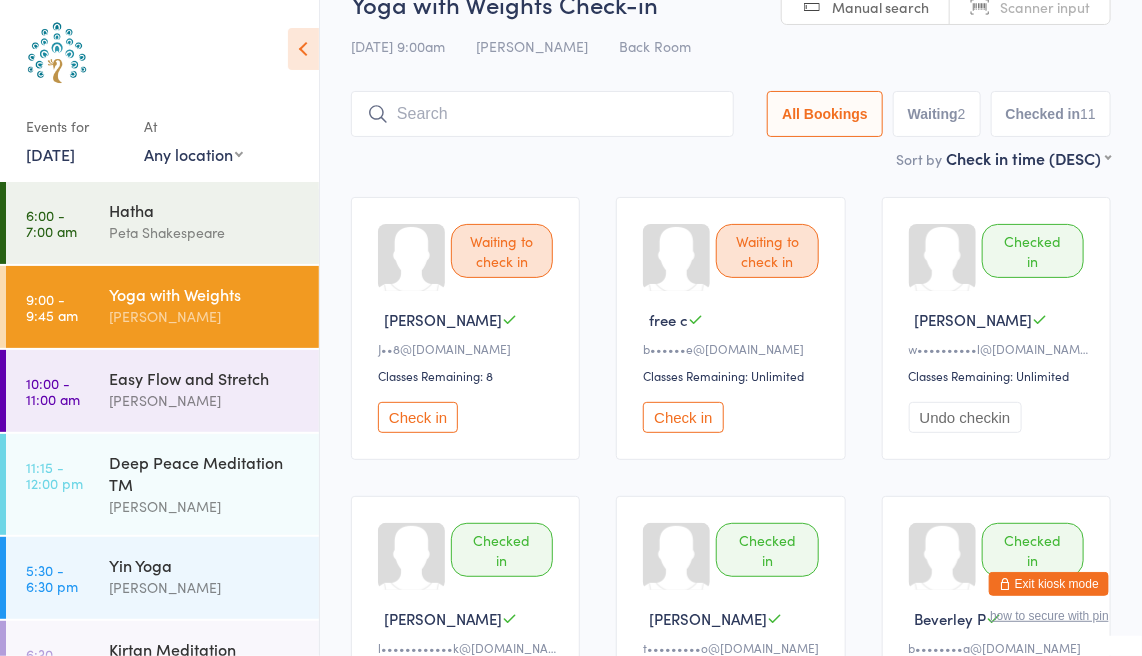 scroll, scrollTop: 0, scrollLeft: 0, axis: both 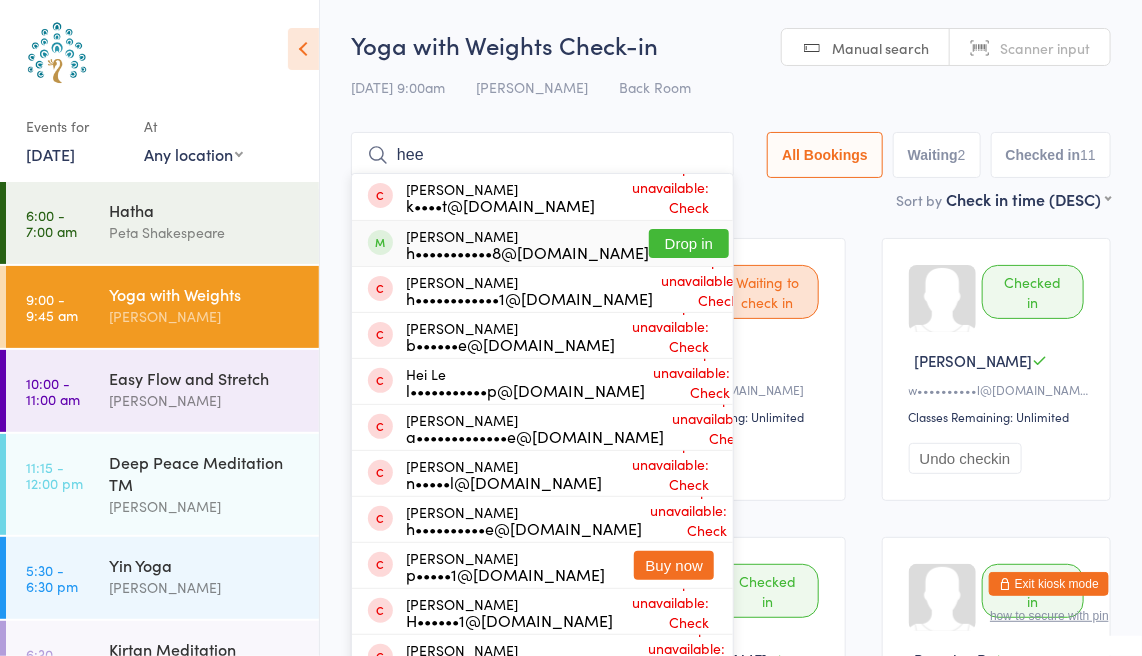 type on "hee" 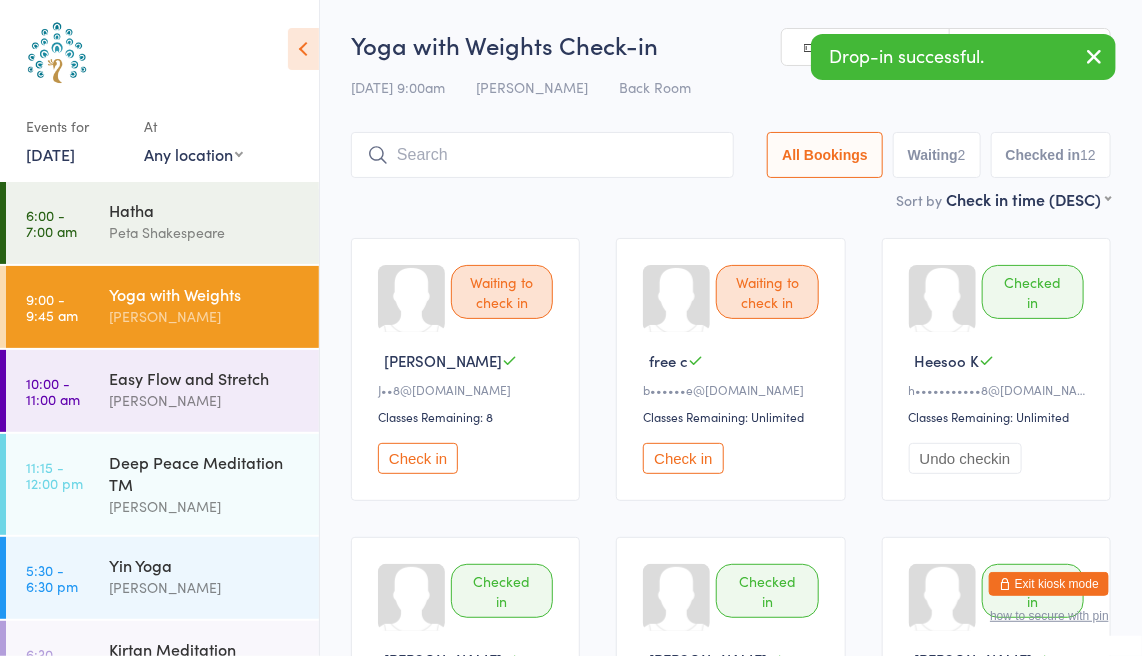 click at bounding box center (1094, 56) 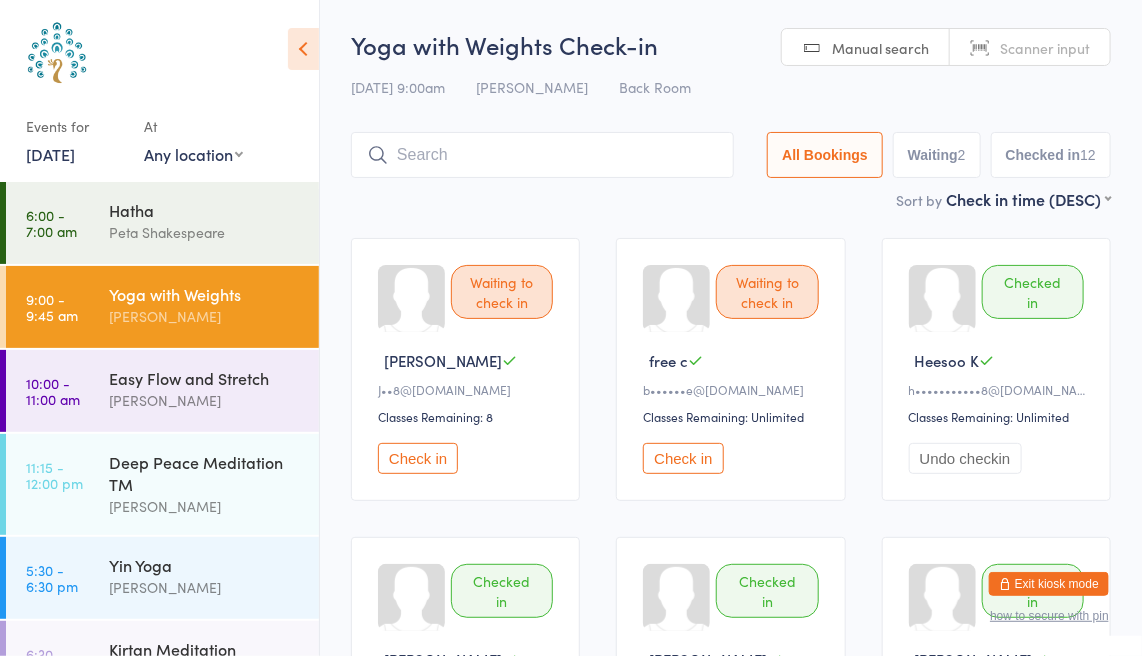 click on "Undo checkin" at bounding box center [965, 458] 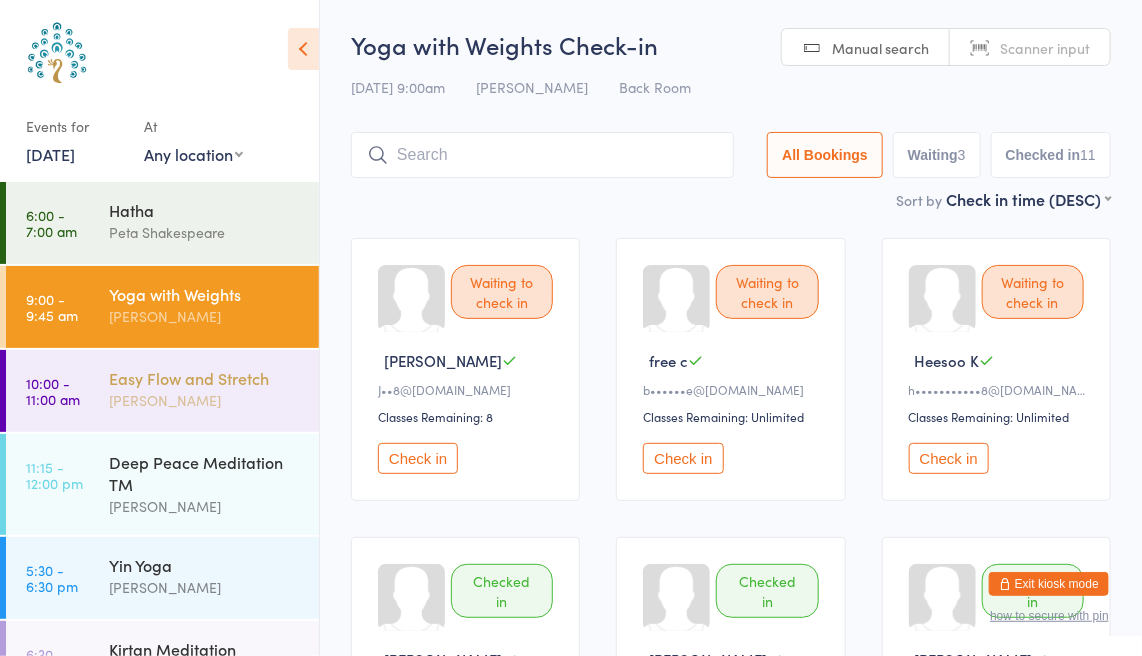click on "Easy Flow and Stretch" at bounding box center (205, 378) 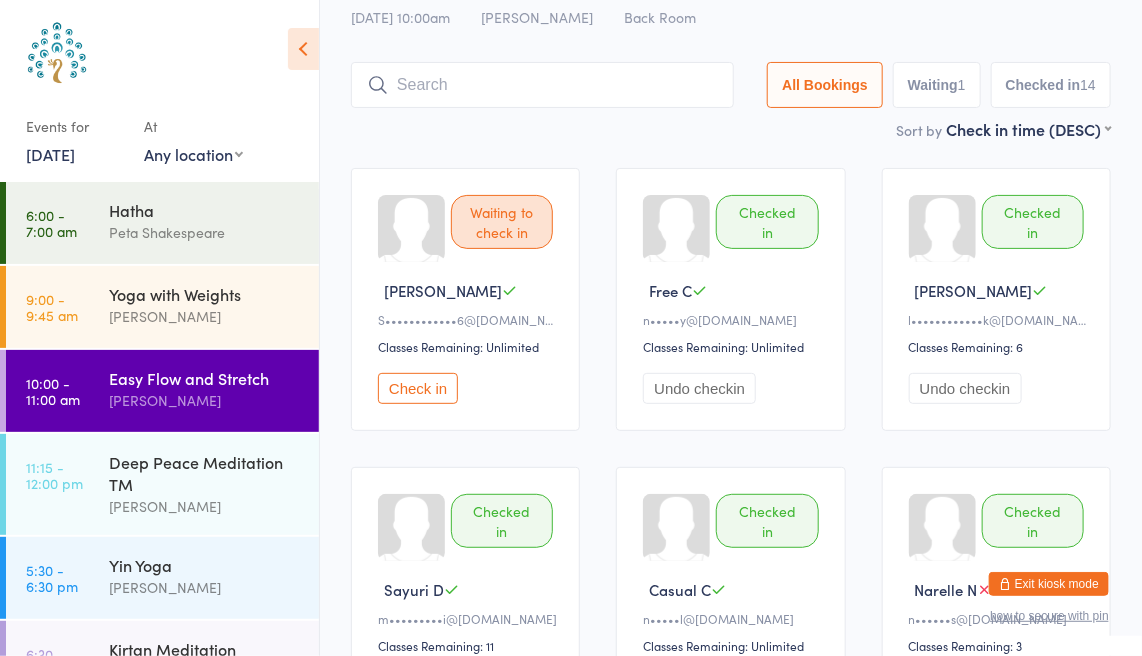 scroll, scrollTop: 0, scrollLeft: 0, axis: both 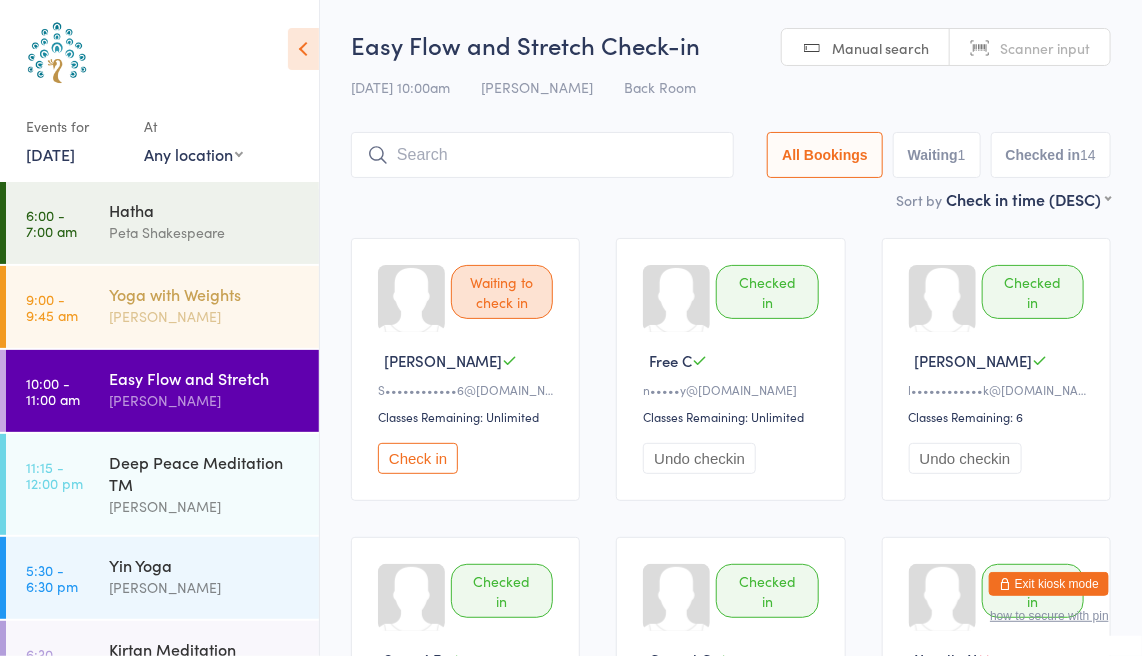 click on "Yoga with Weights" at bounding box center (205, 294) 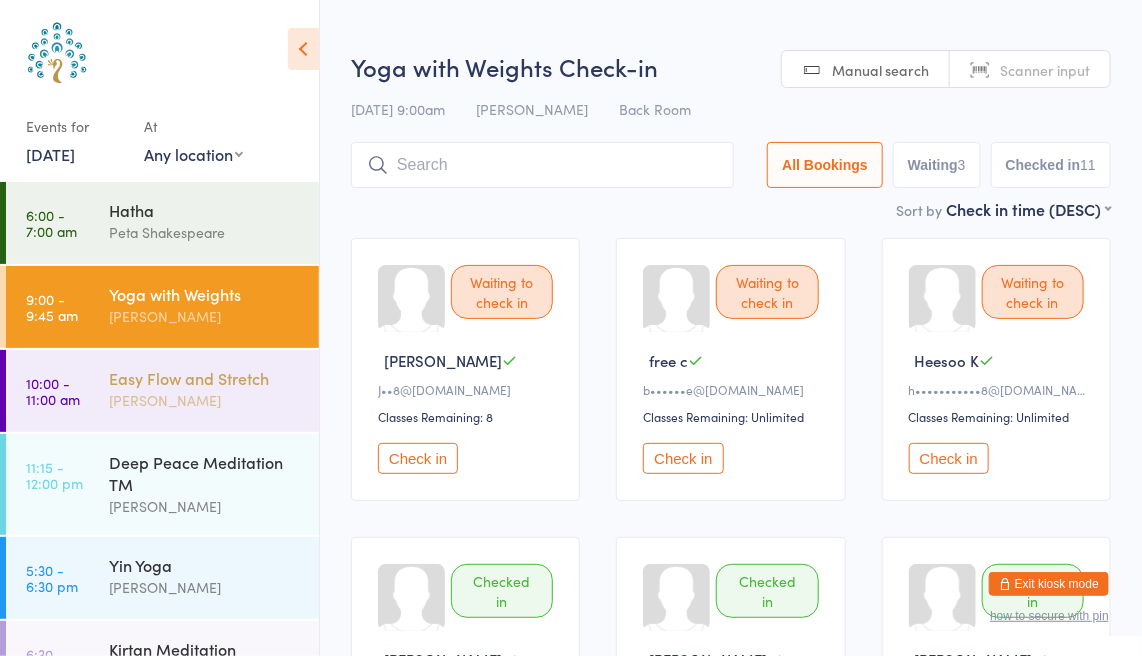 click on "Easy Flow and Stretch" at bounding box center (205, 378) 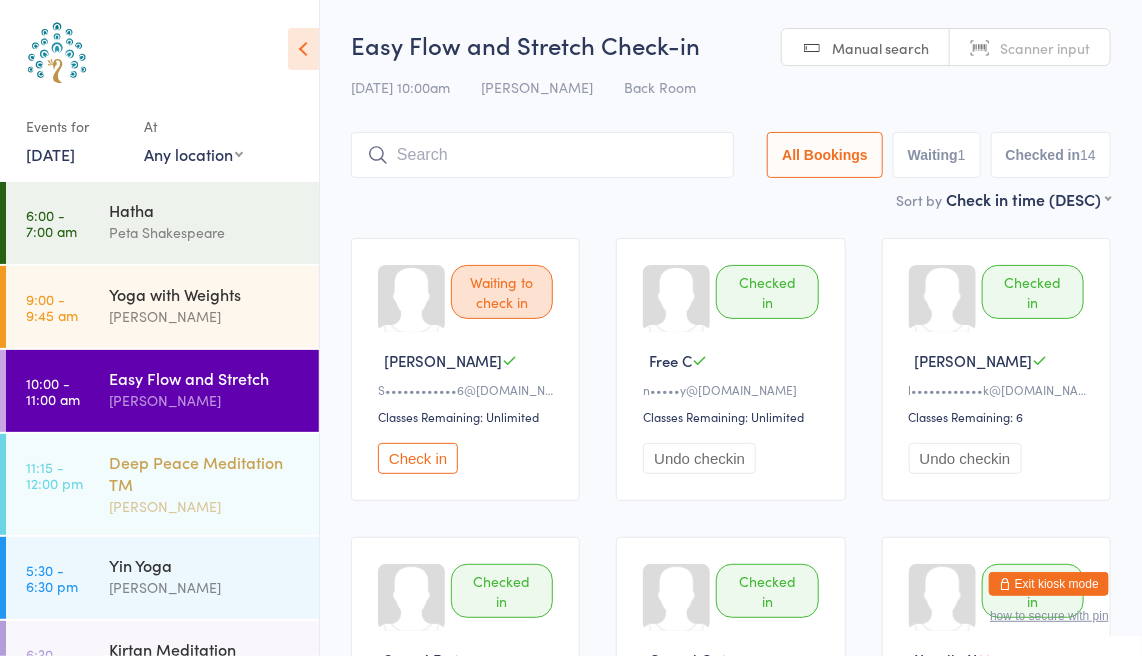 click on "Deep Peace Meditation TM" at bounding box center (205, 473) 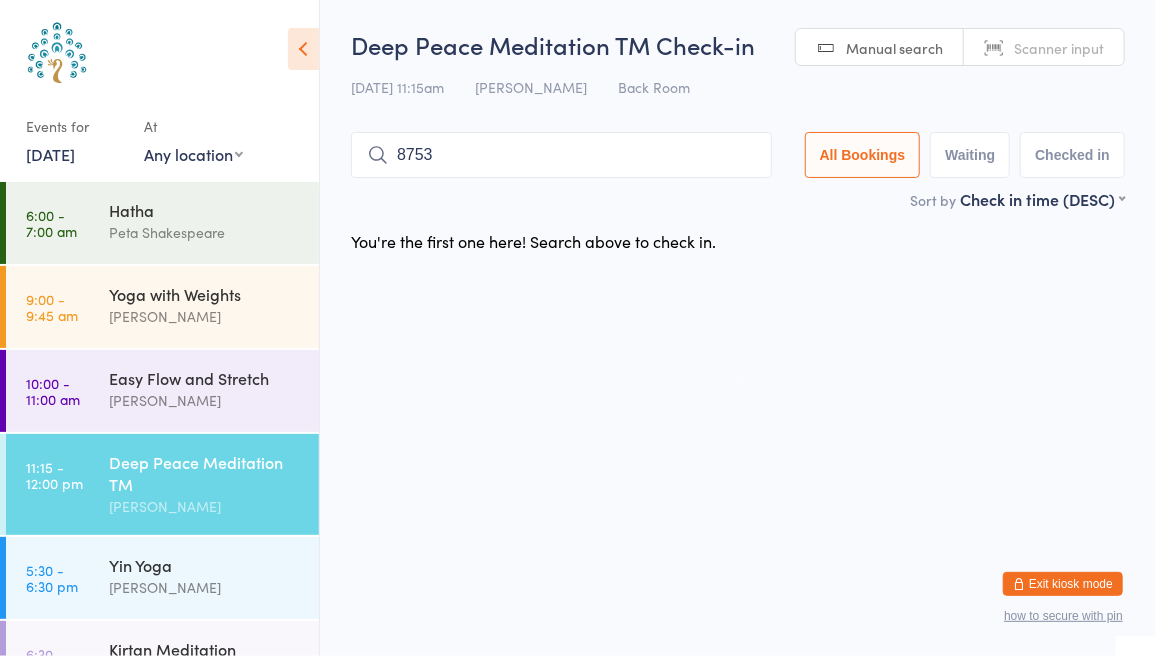 type on "8753" 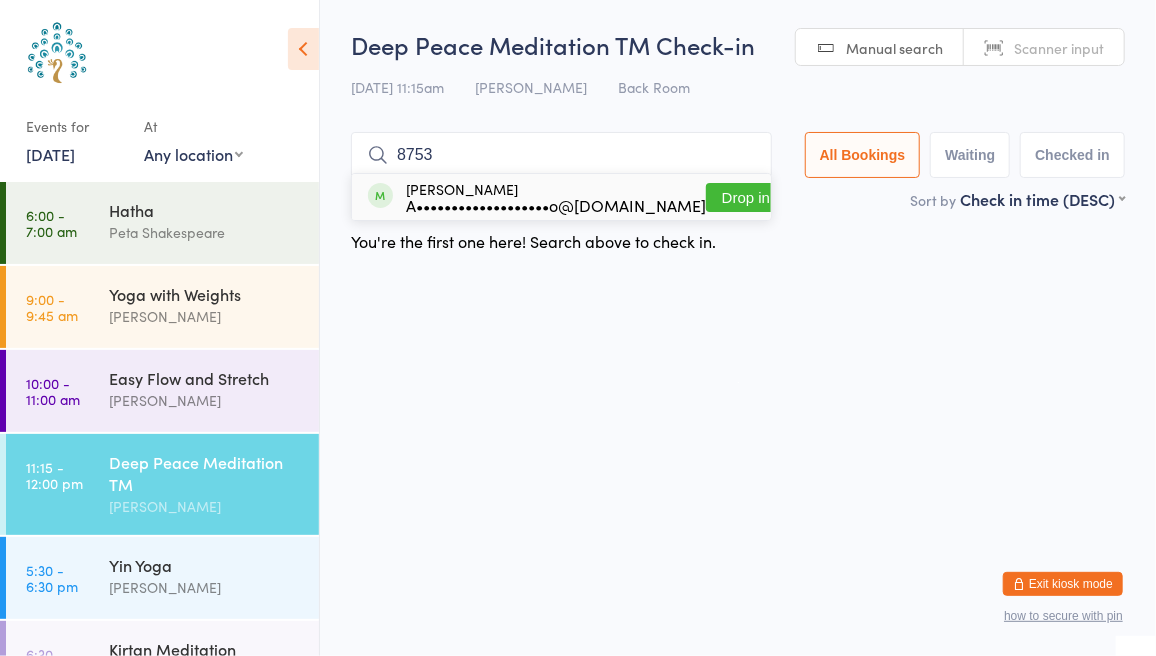 click on "Drop in" at bounding box center (746, 197) 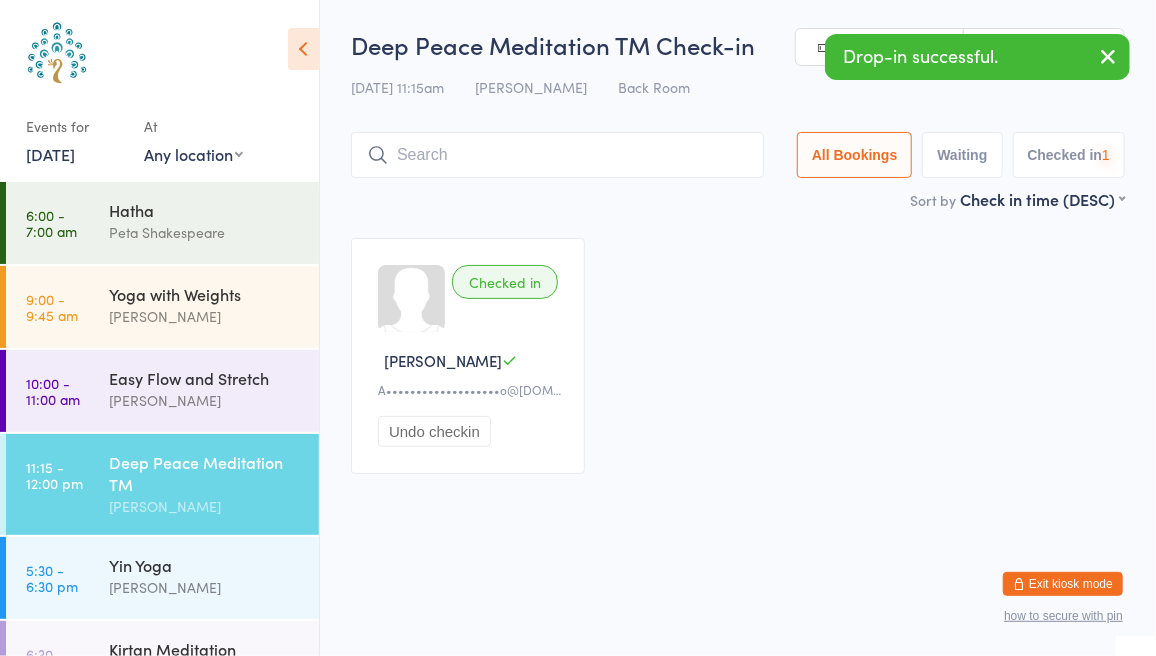 click at bounding box center [1108, 58] 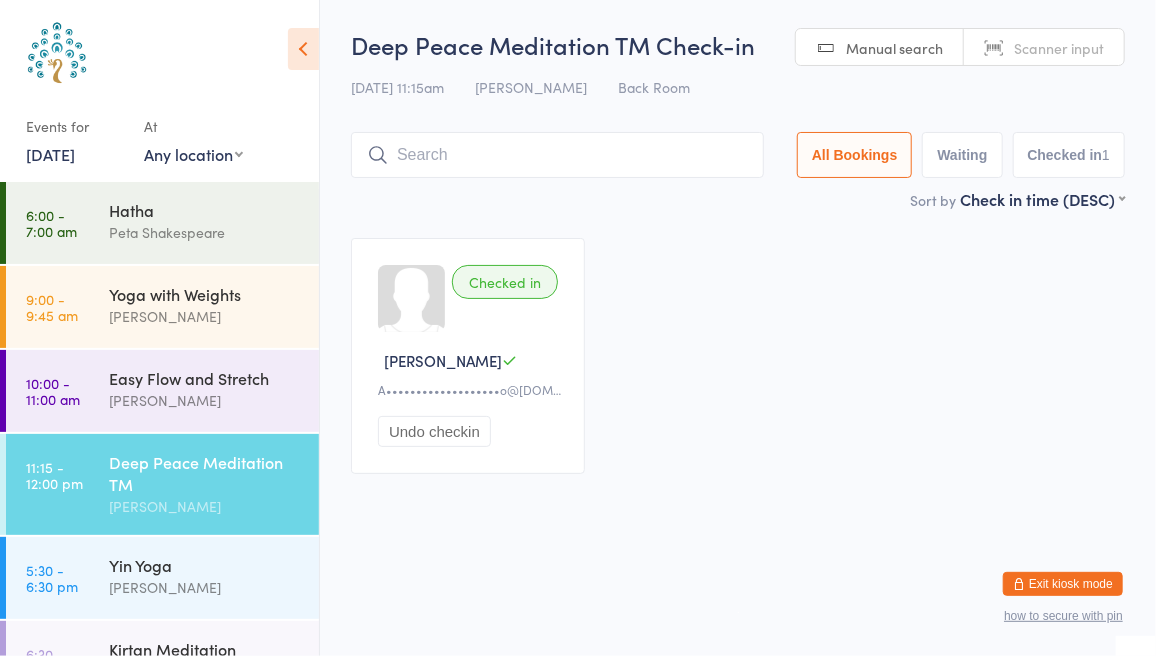 click on "Scanner input" at bounding box center (1059, 48) 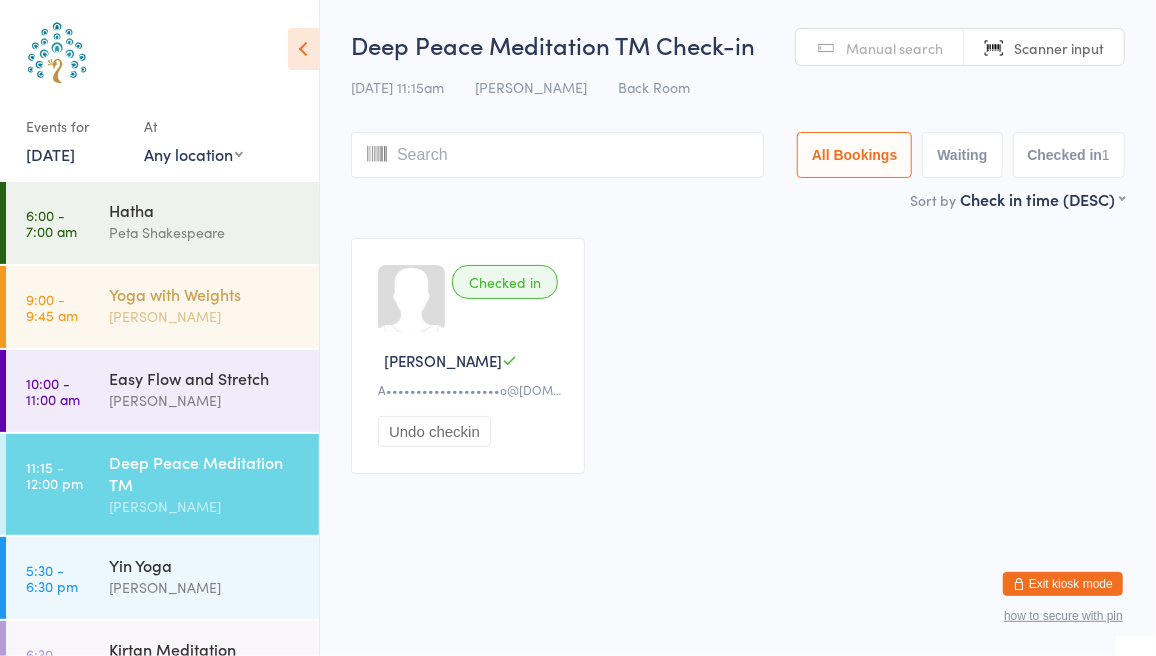 click on "[PERSON_NAME]" at bounding box center (205, 316) 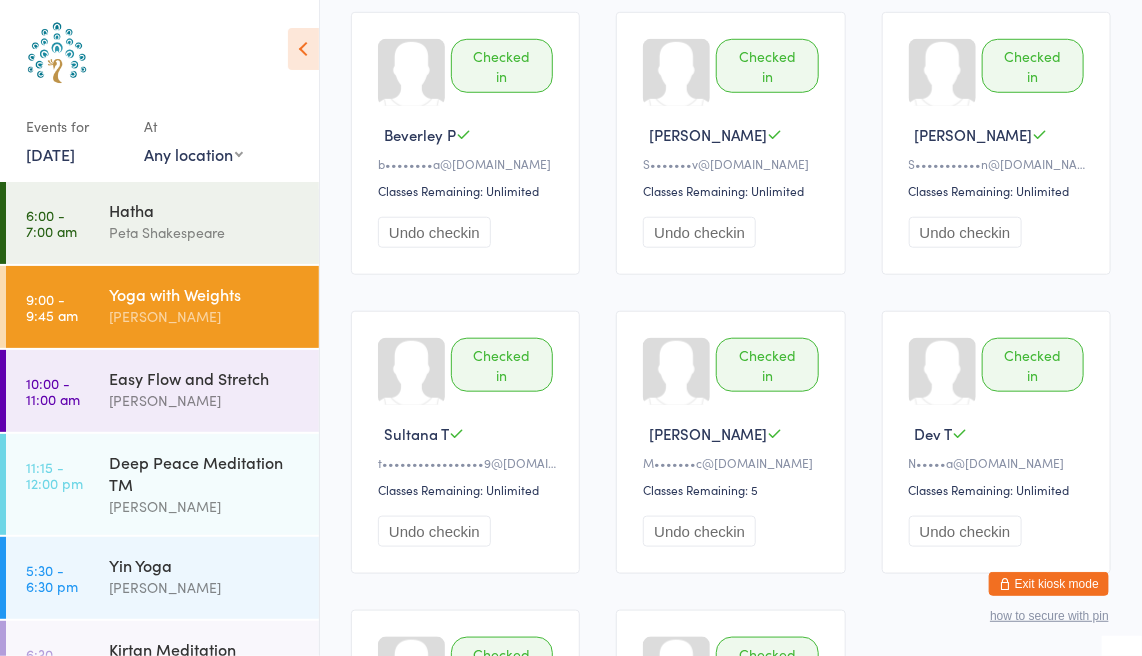 scroll, scrollTop: 521, scrollLeft: 0, axis: vertical 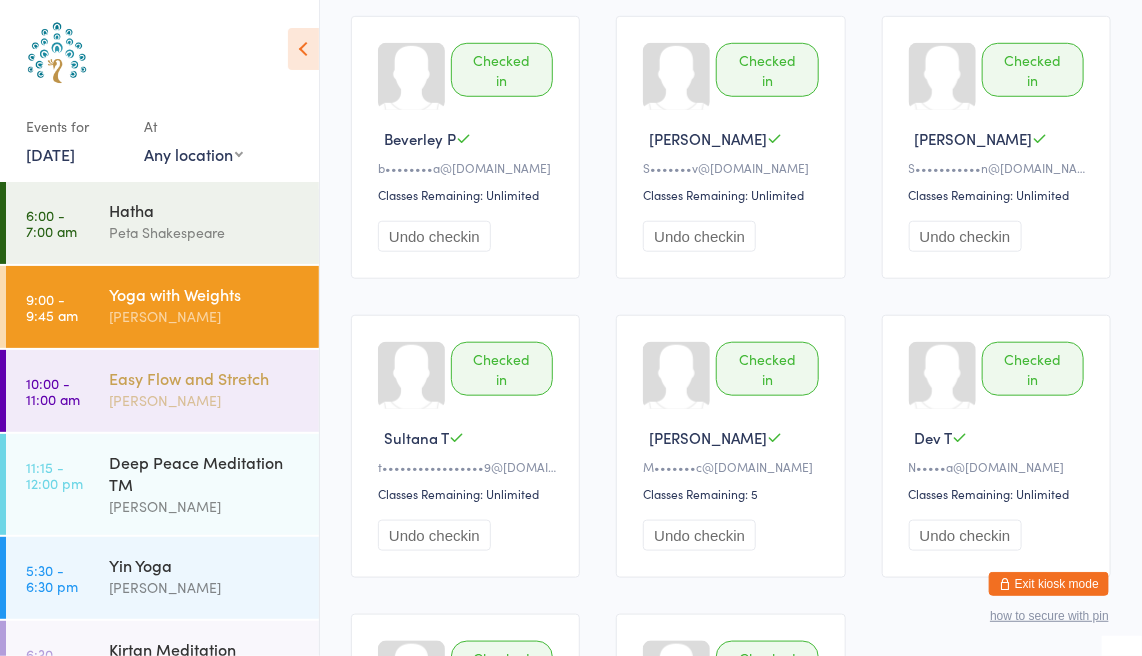 click on "Easy Flow and Stretch" at bounding box center (205, 378) 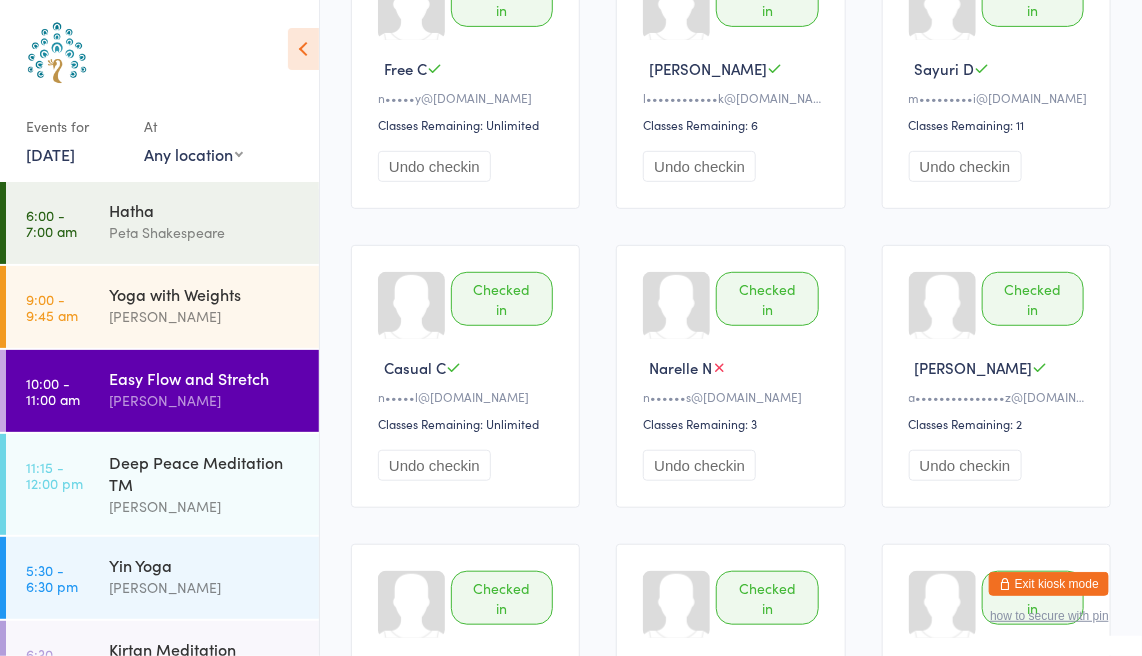 scroll, scrollTop: 0, scrollLeft: 0, axis: both 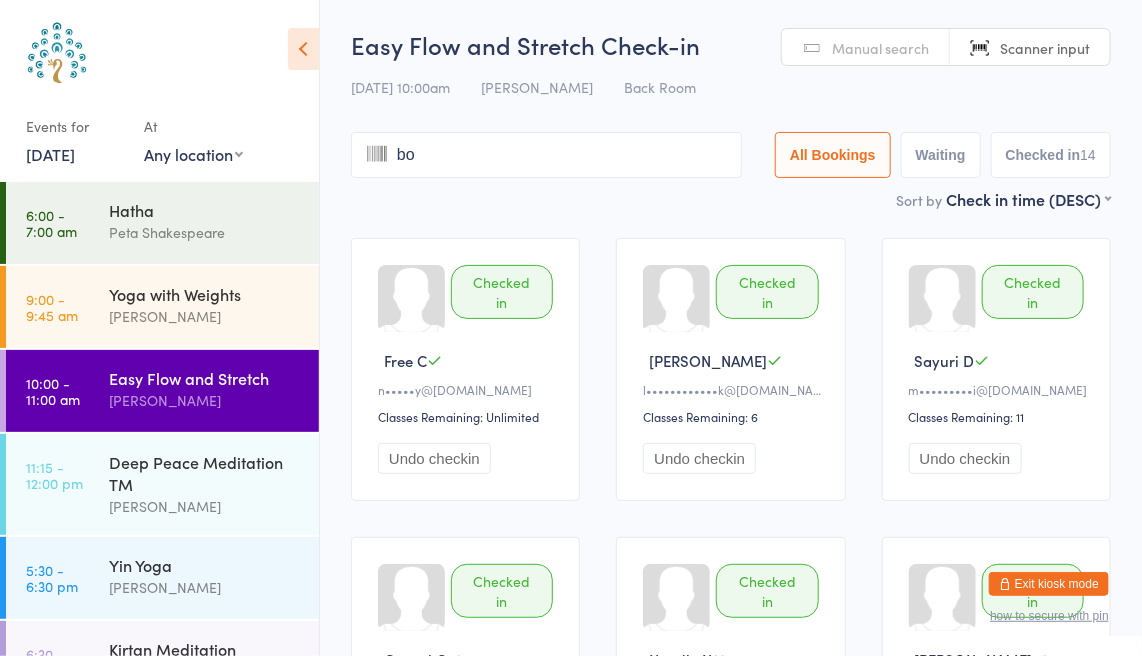 type on "[PERSON_NAME]" 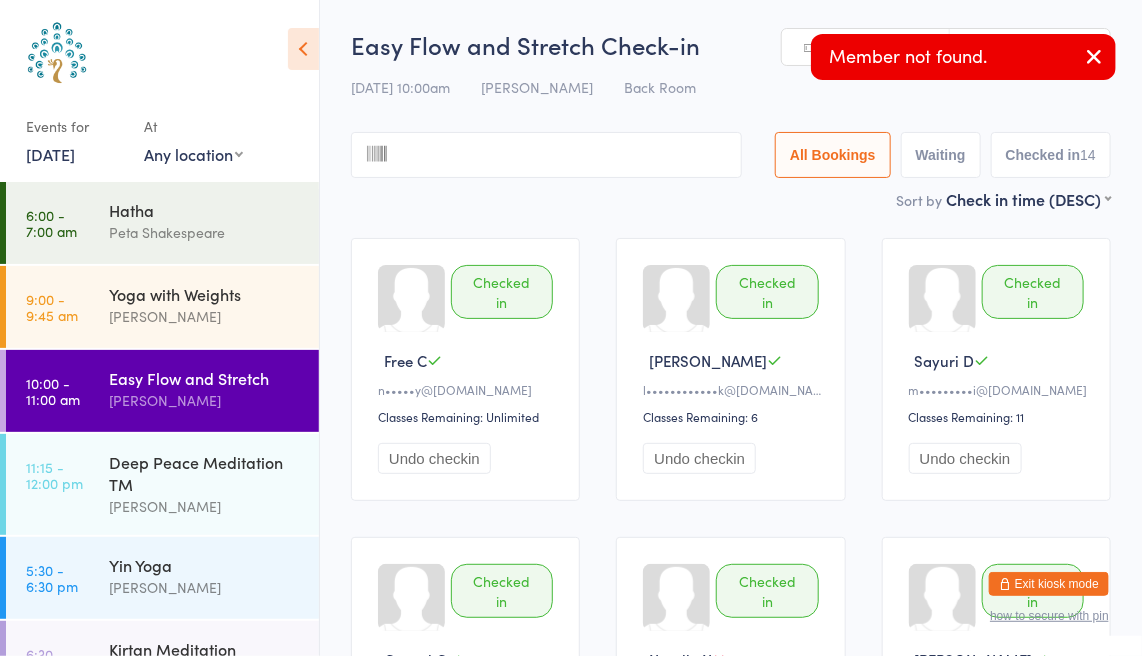 type on "c" 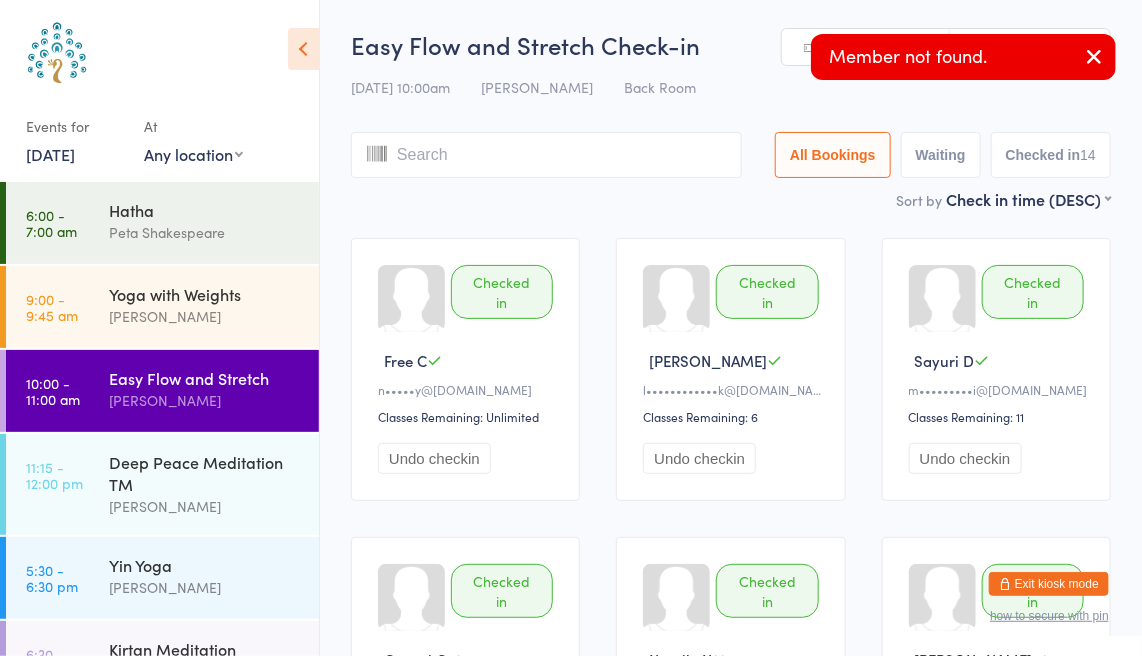 click at bounding box center [1094, 56] 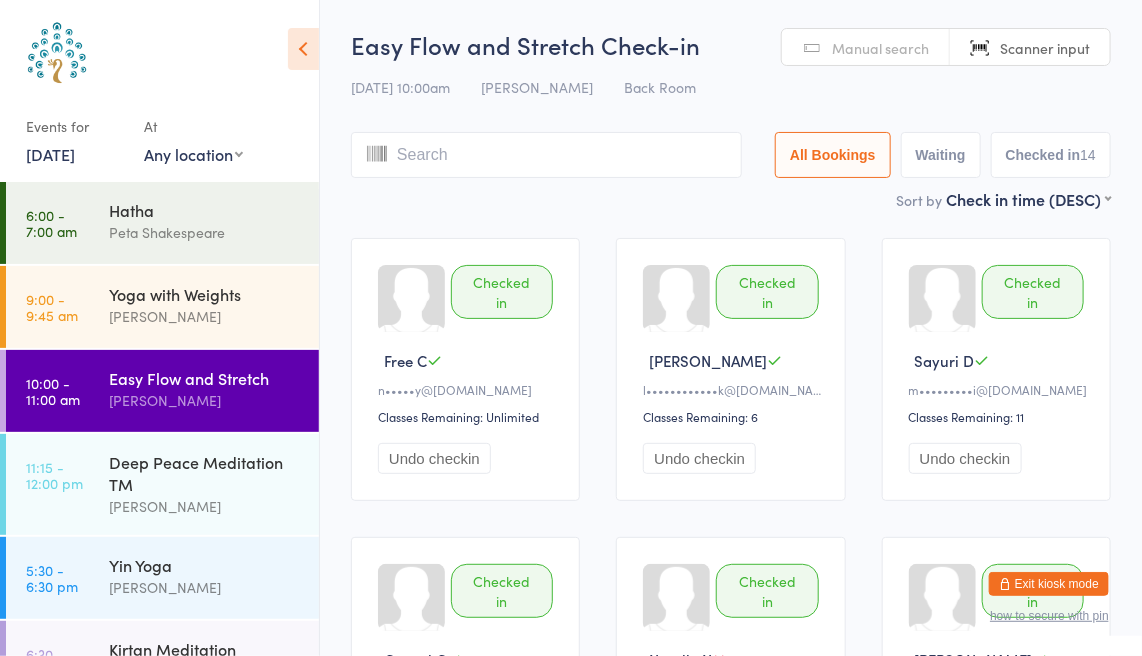 click on "Manual search" at bounding box center (880, 48) 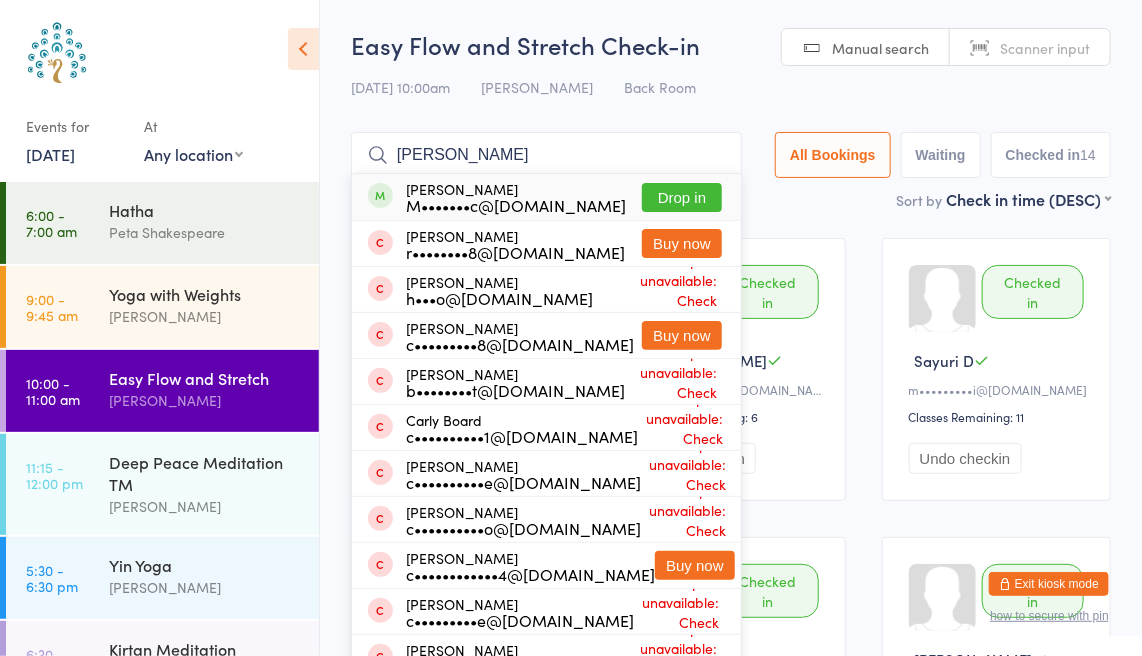 type on "[PERSON_NAME]" 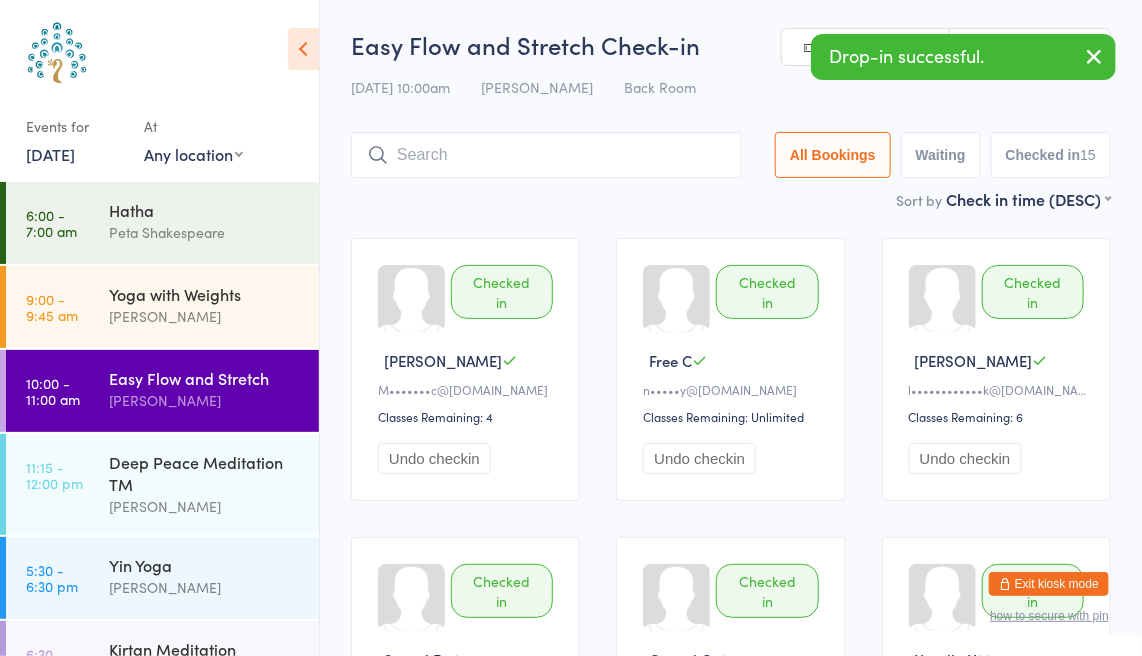 click at bounding box center (1094, 56) 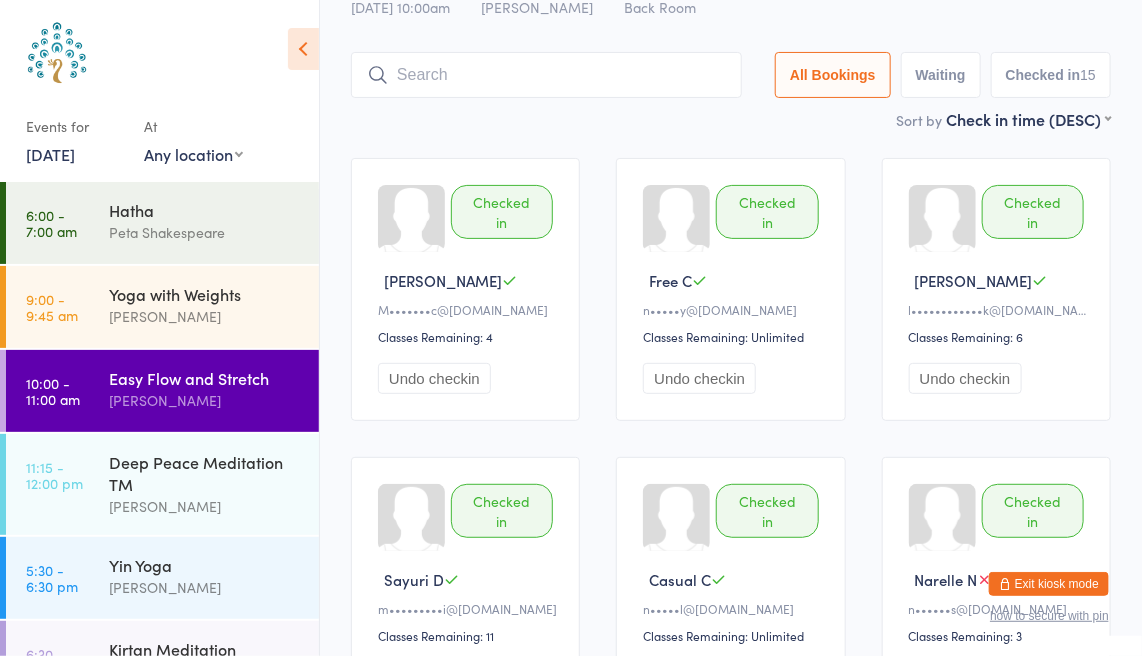 scroll, scrollTop: 0, scrollLeft: 0, axis: both 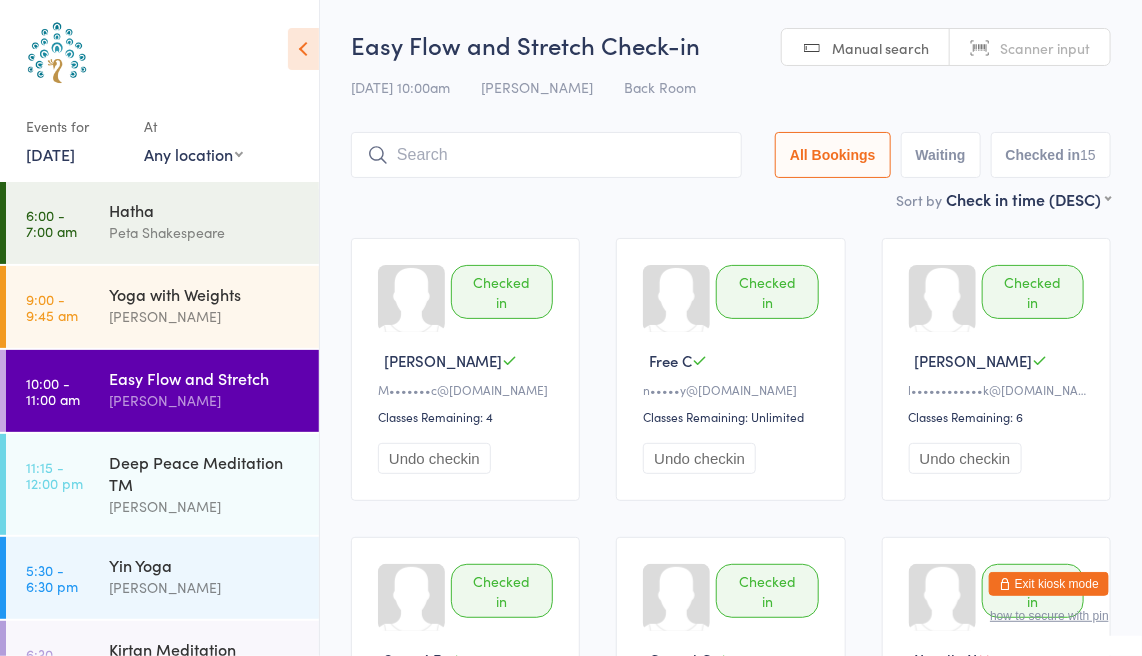 click on "[DATE]" at bounding box center (50, 154) 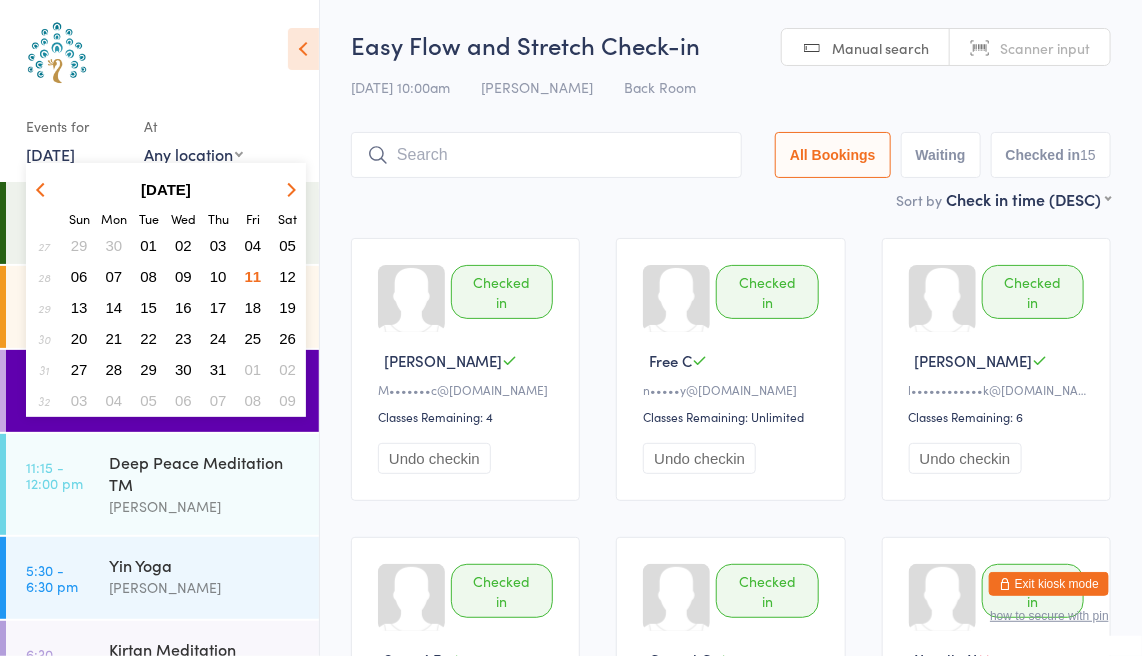drag, startPoint x: 150, startPoint y: 273, endPoint x: 191, endPoint y: 277, distance: 41.19466 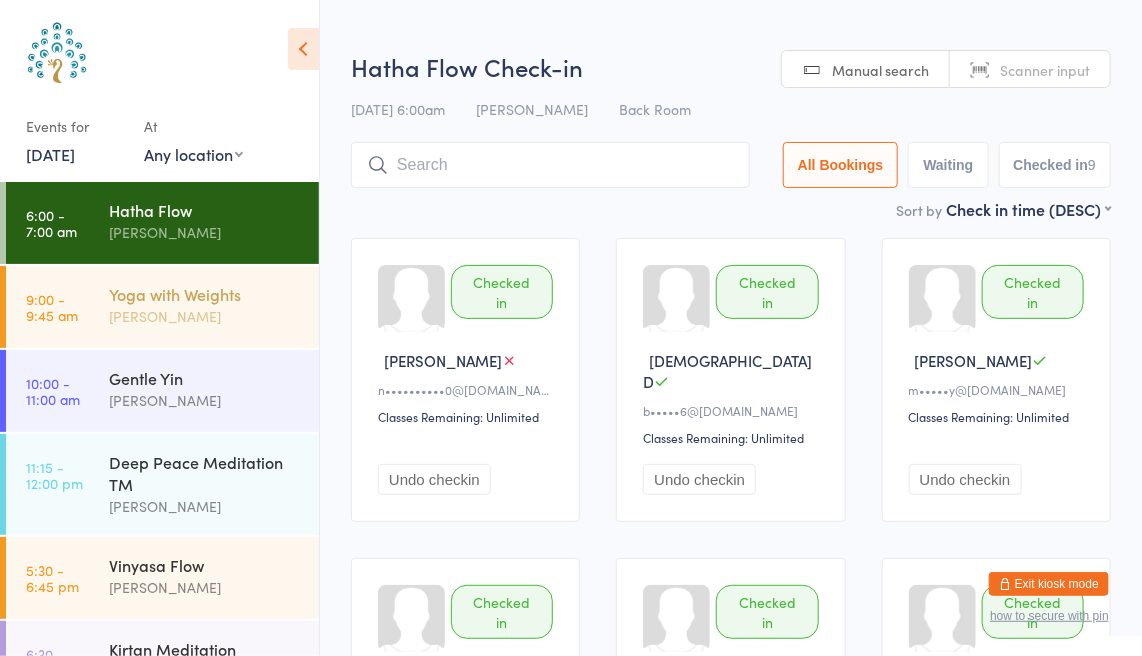 click on "[PERSON_NAME]" at bounding box center [205, 316] 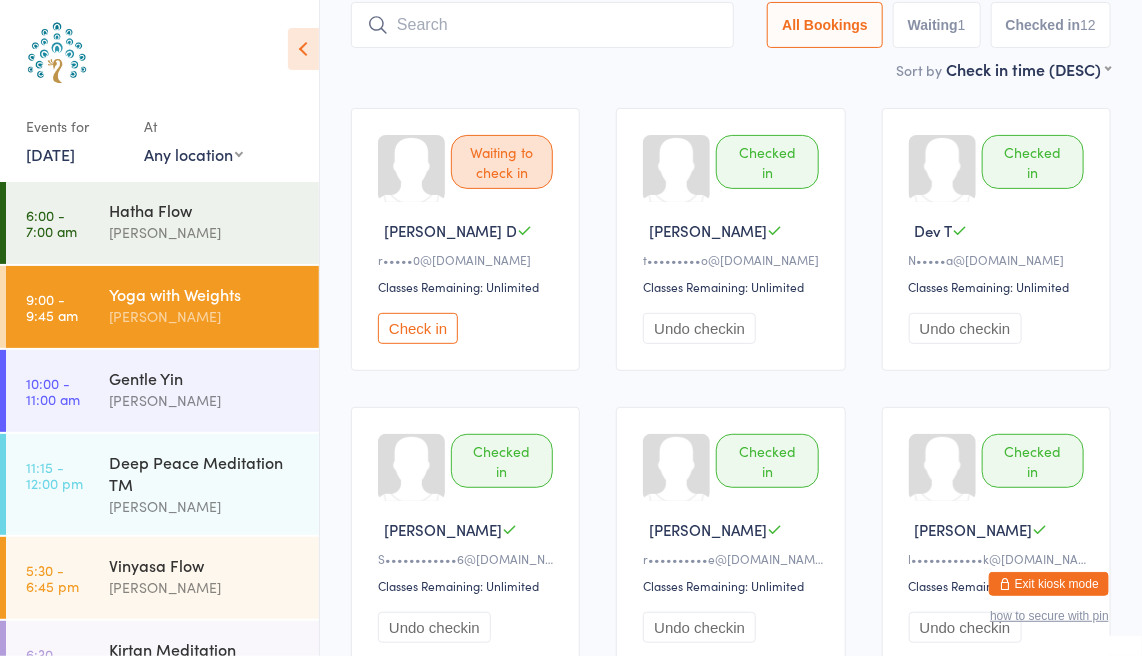 scroll, scrollTop: 135, scrollLeft: 0, axis: vertical 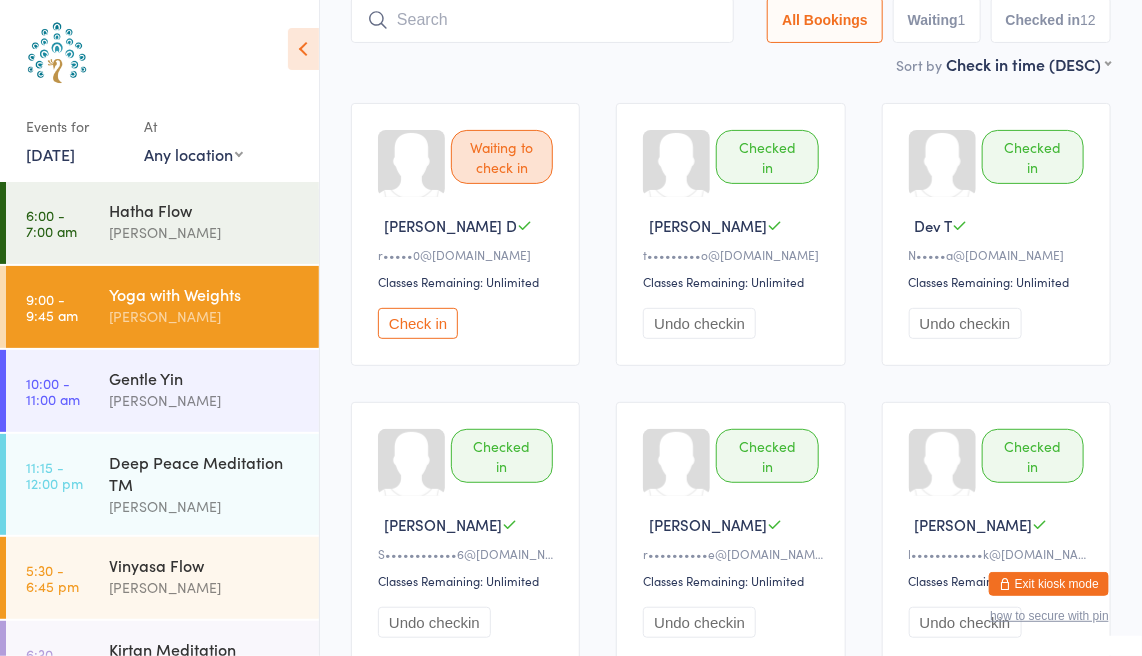 click on "Check in" at bounding box center [418, 323] 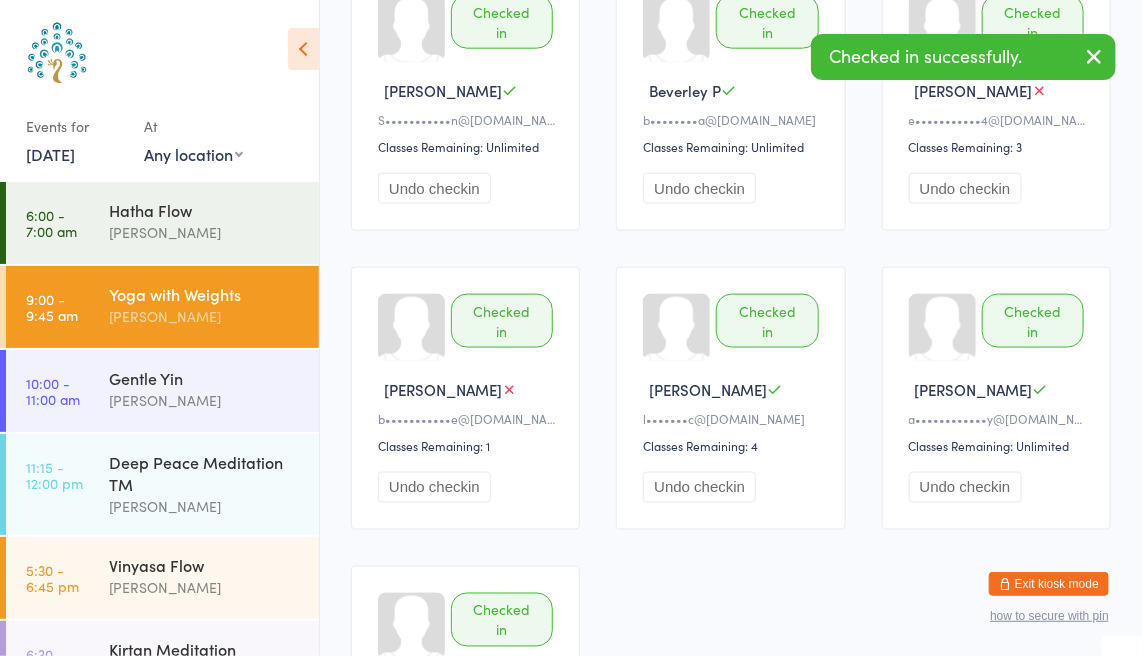 scroll, scrollTop: 972, scrollLeft: 0, axis: vertical 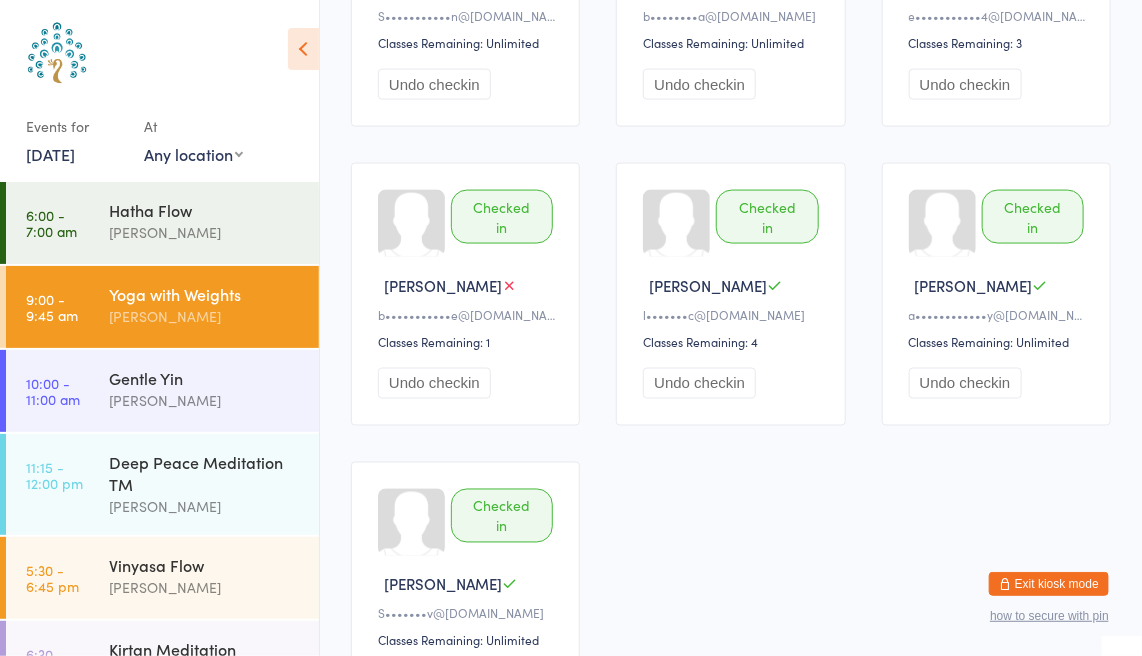 click on "[DATE]" at bounding box center [50, 154] 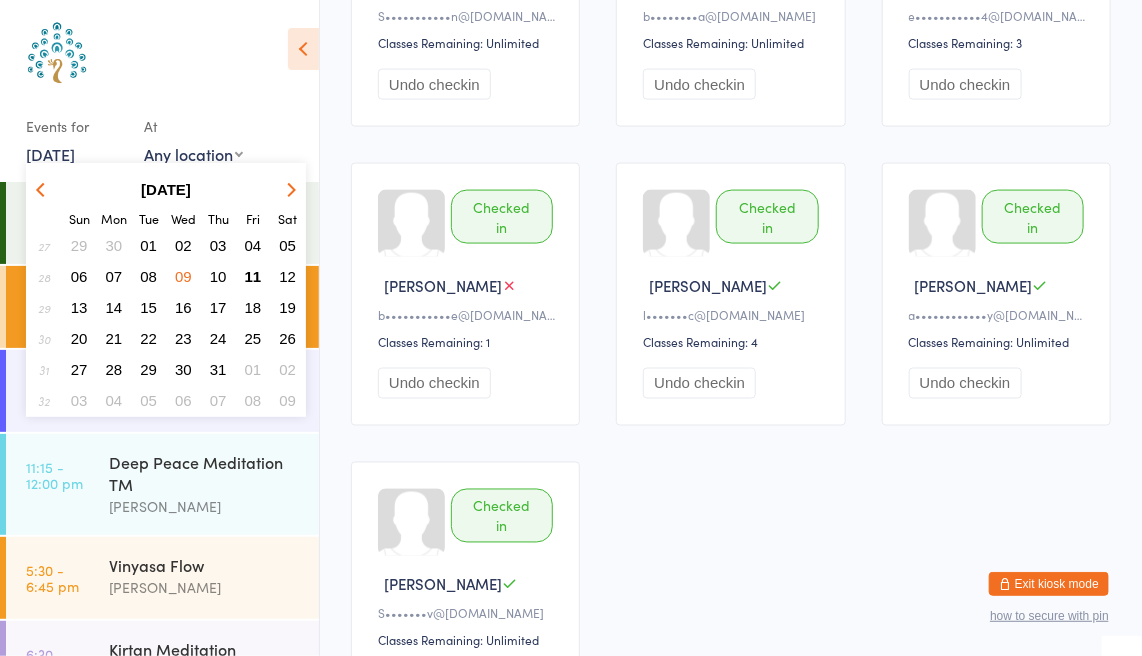click on "11" at bounding box center [253, 276] 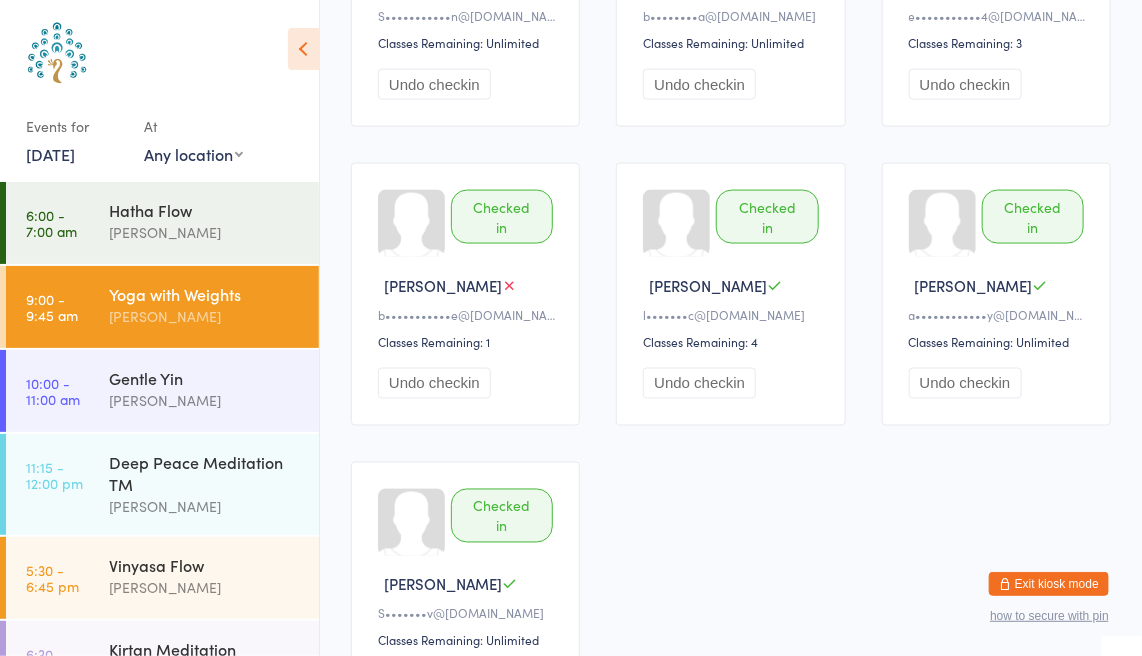 scroll, scrollTop: 0, scrollLeft: 0, axis: both 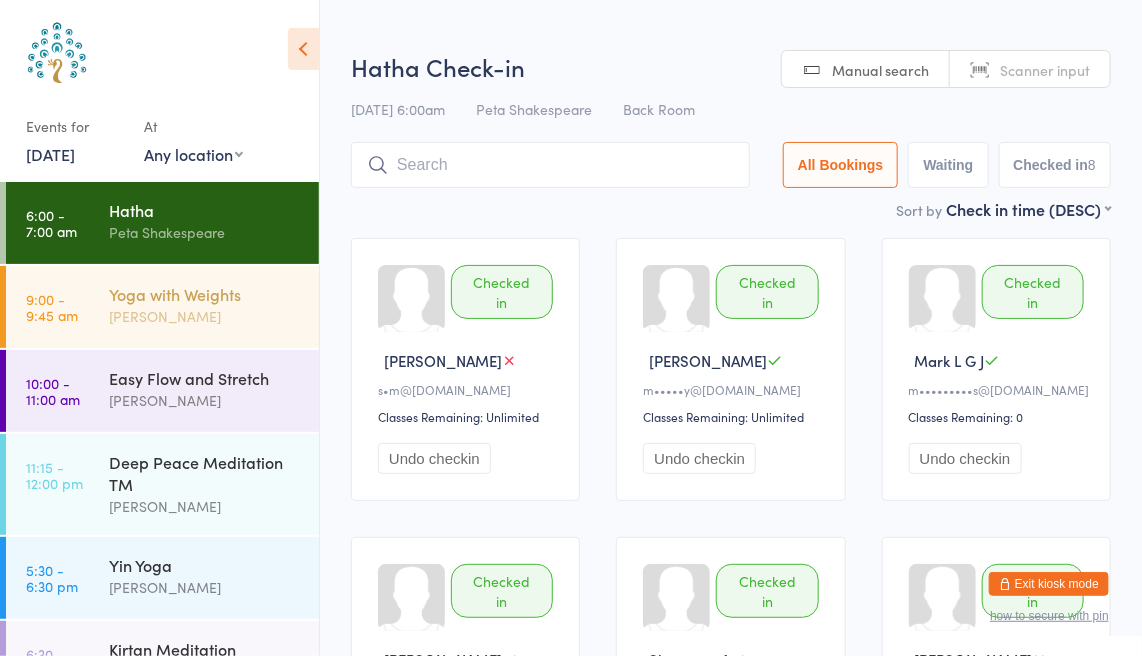 click on "Yoga with Weights" at bounding box center (205, 294) 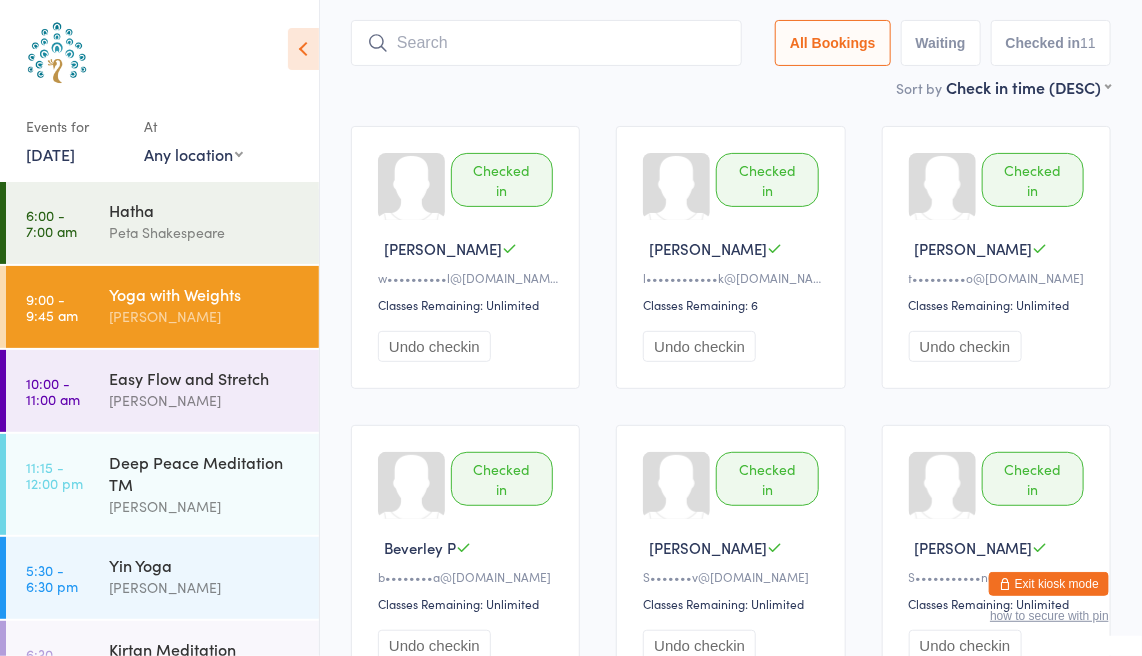 scroll, scrollTop: 0, scrollLeft: 0, axis: both 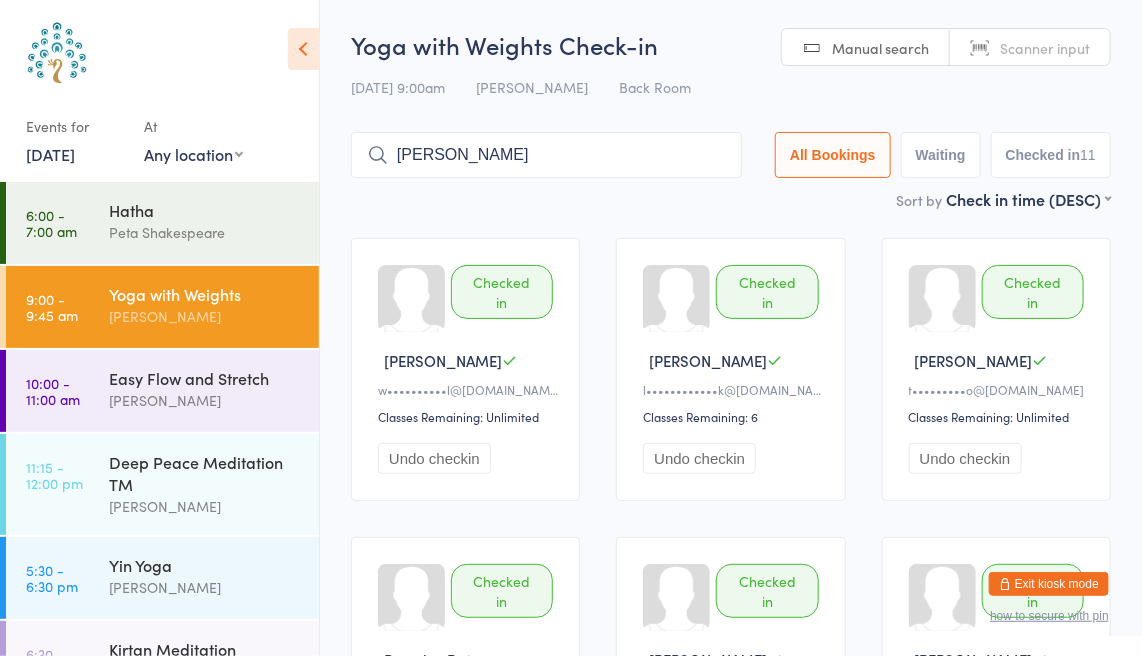 type on "[PERSON_NAME]" 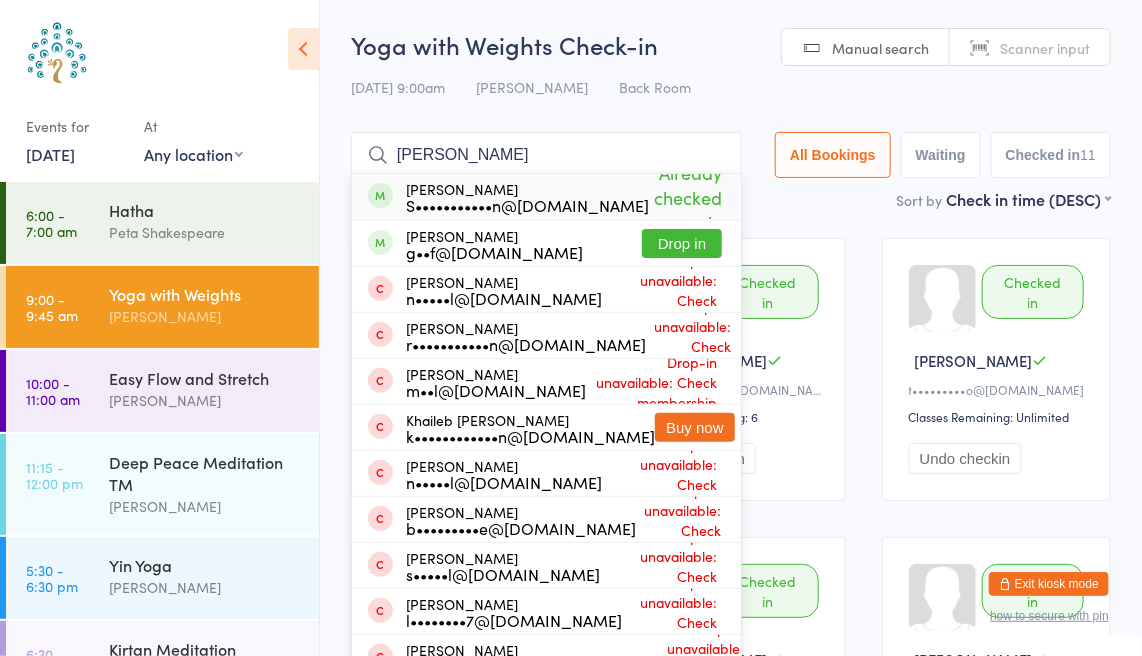 click on "[PERSON_NAME]" at bounding box center (546, 155) 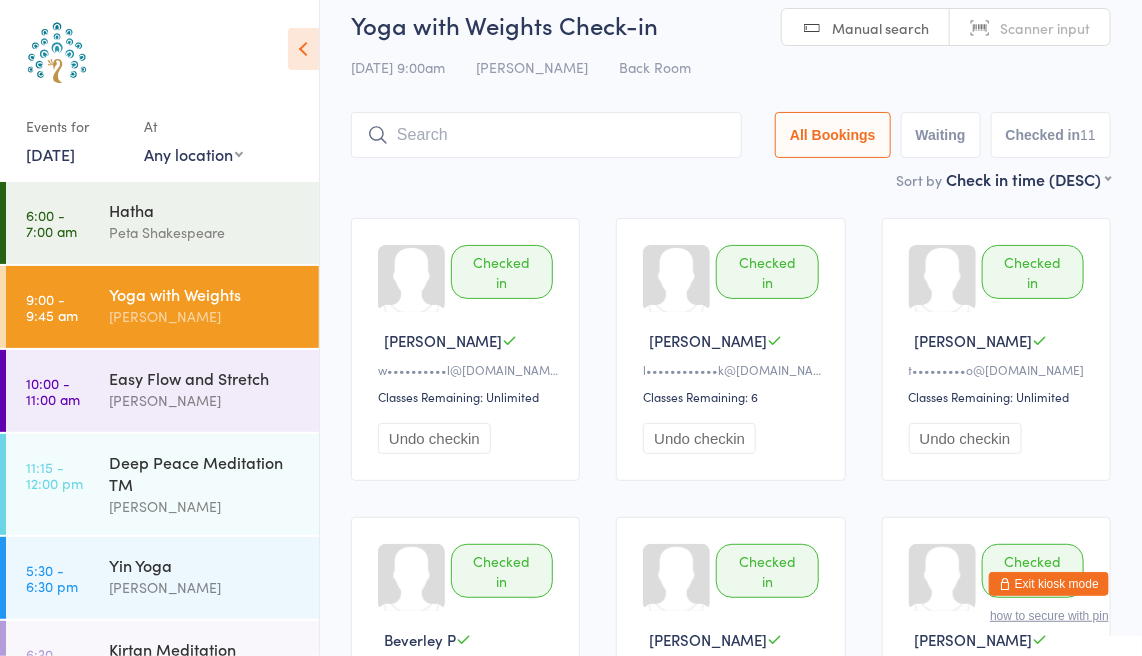 scroll, scrollTop: 16, scrollLeft: 0, axis: vertical 